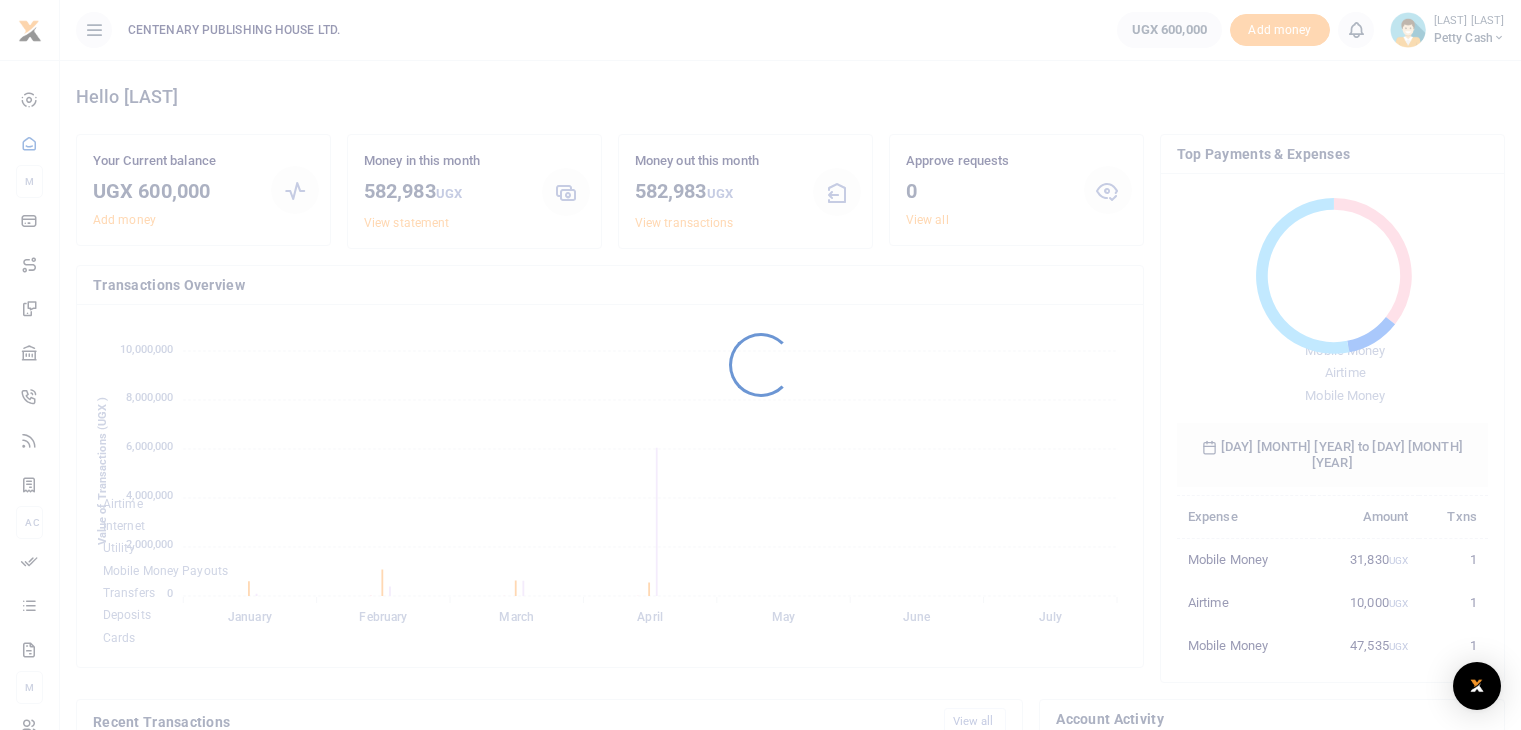 scroll, scrollTop: 0, scrollLeft: 0, axis: both 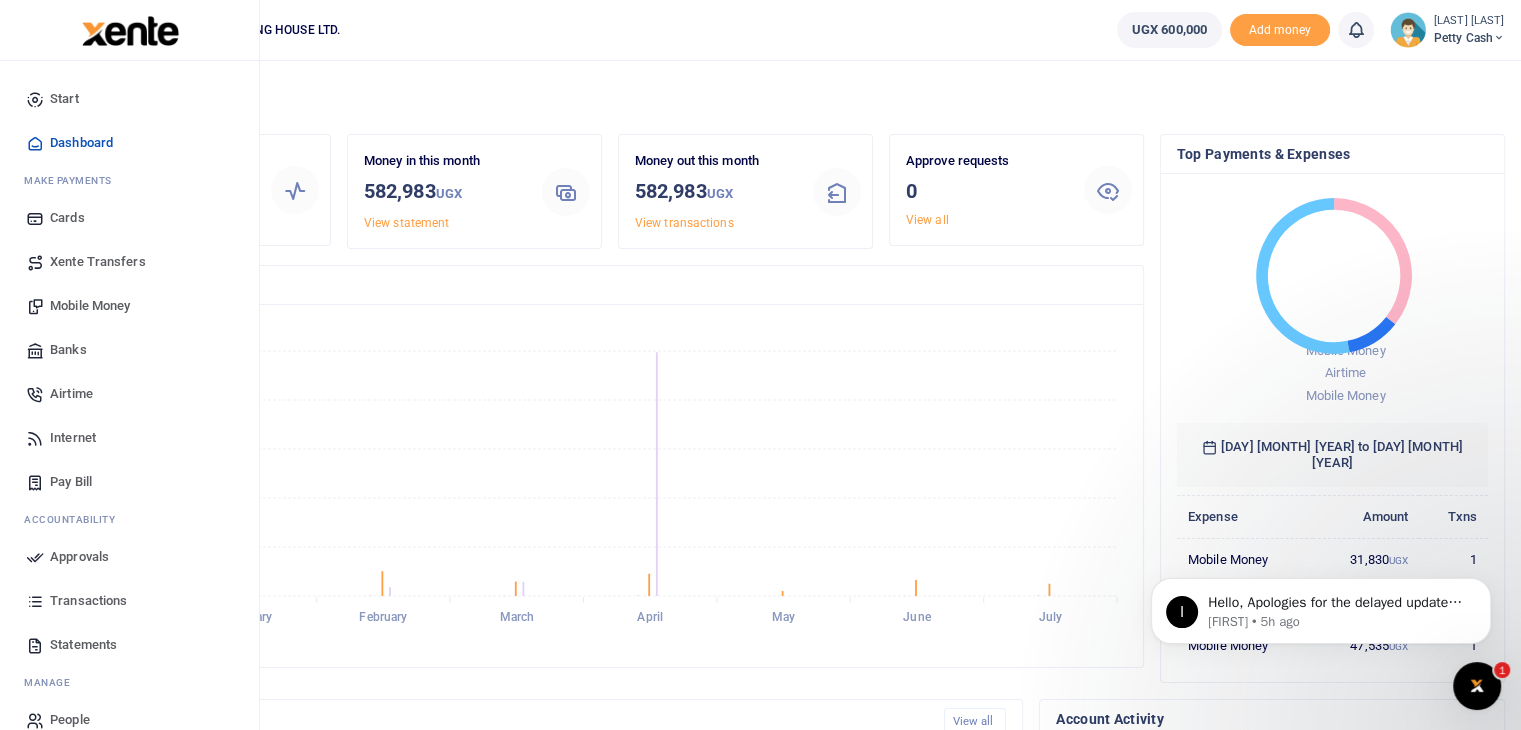 click on "Mobile Money" at bounding box center [90, 306] 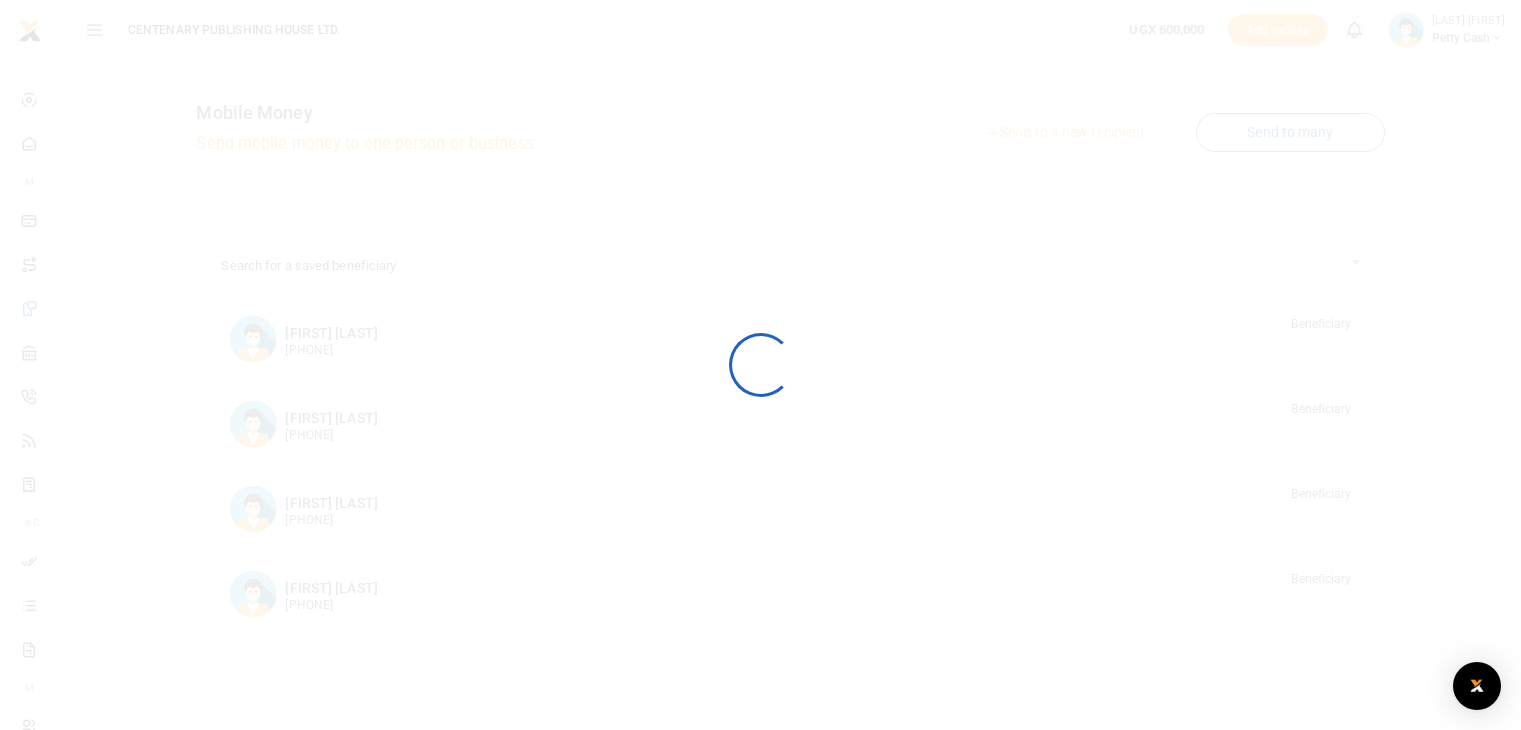 scroll, scrollTop: 0, scrollLeft: 0, axis: both 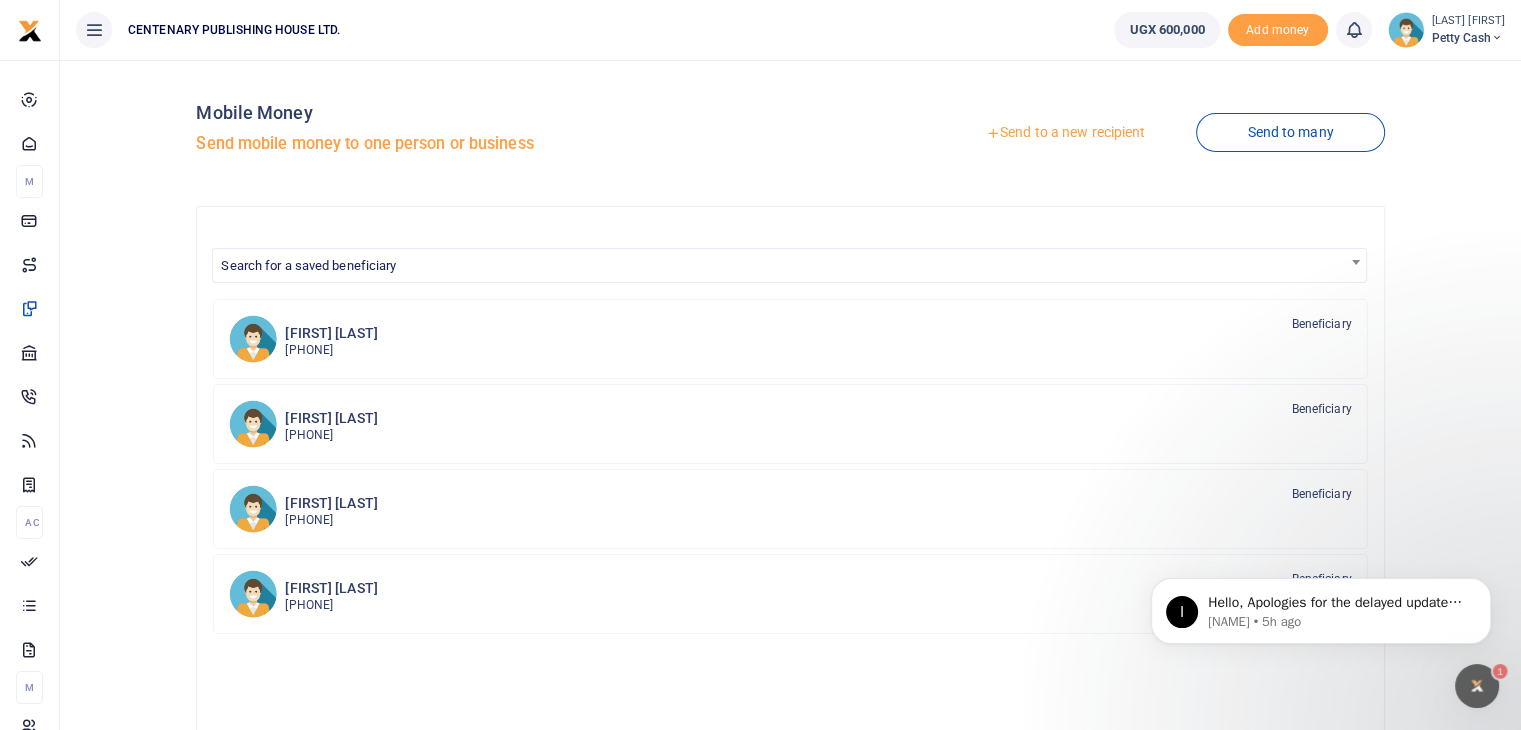 click on "Search for a saved beneficiary" at bounding box center (789, 264) 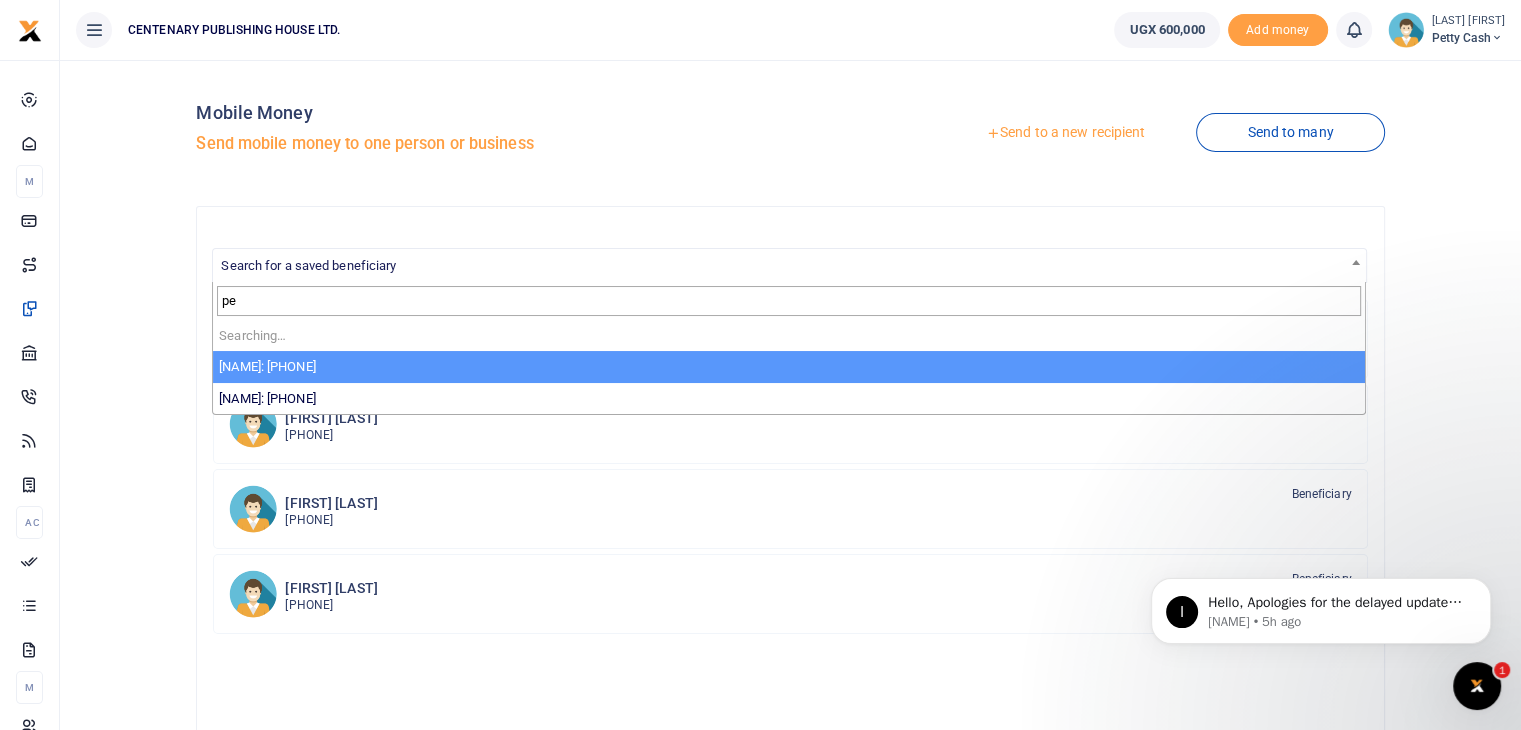 type on "p" 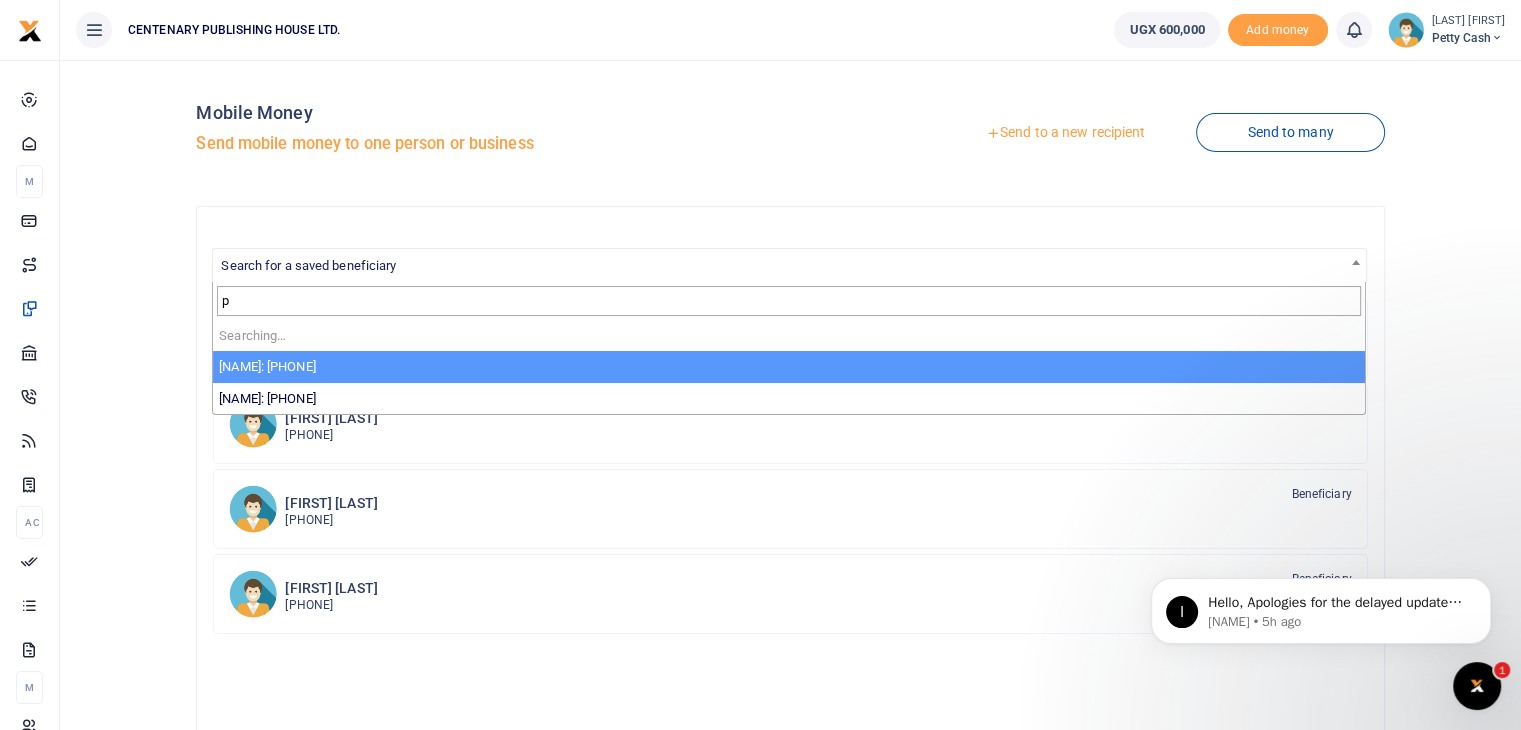 type 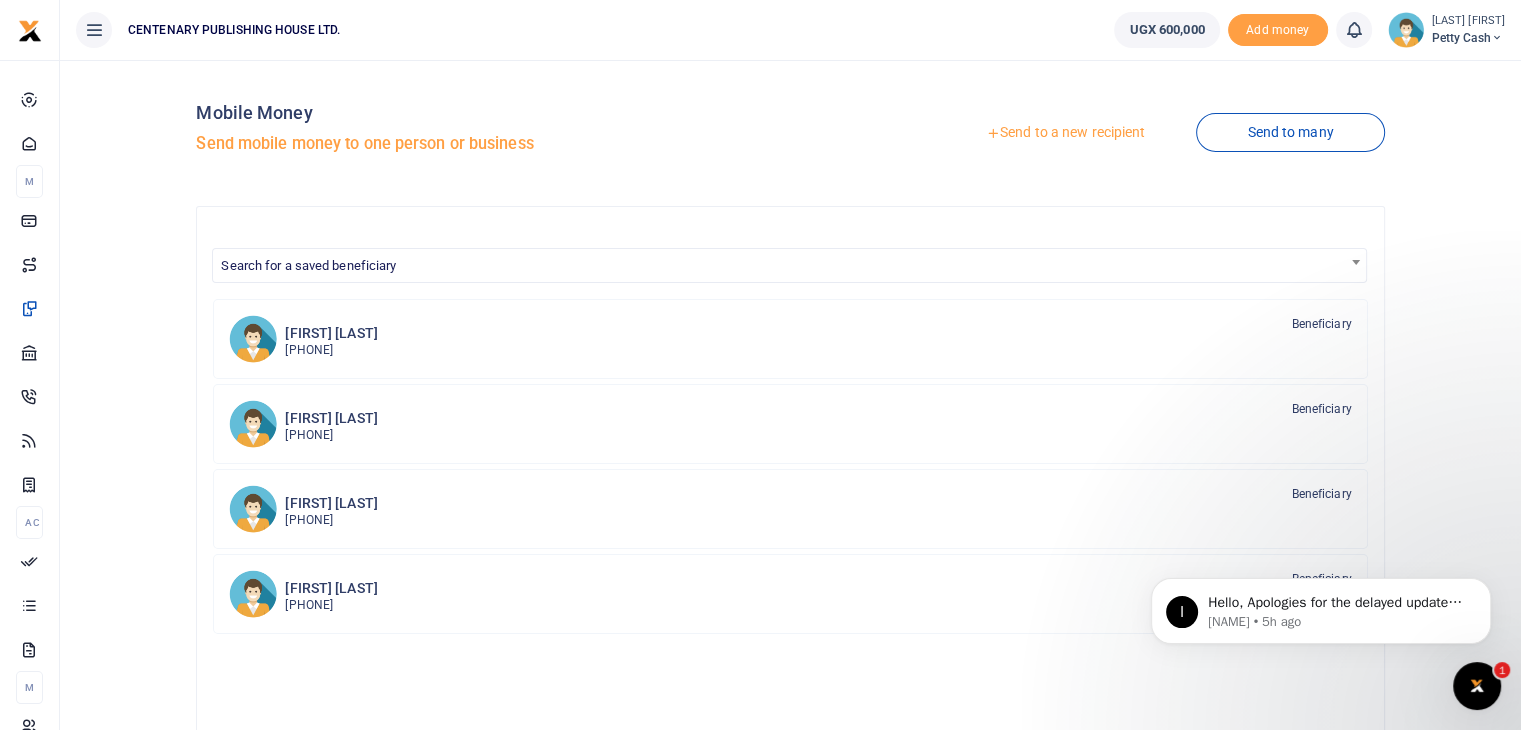 click on "Mobile Money
Send mobile money to one person or business
Send to a new recipient
Send to many
Search for a saved beneficiary
[LAST] [FIRST]
[PHONE]
Beneficiary" at bounding box center [790, 526] 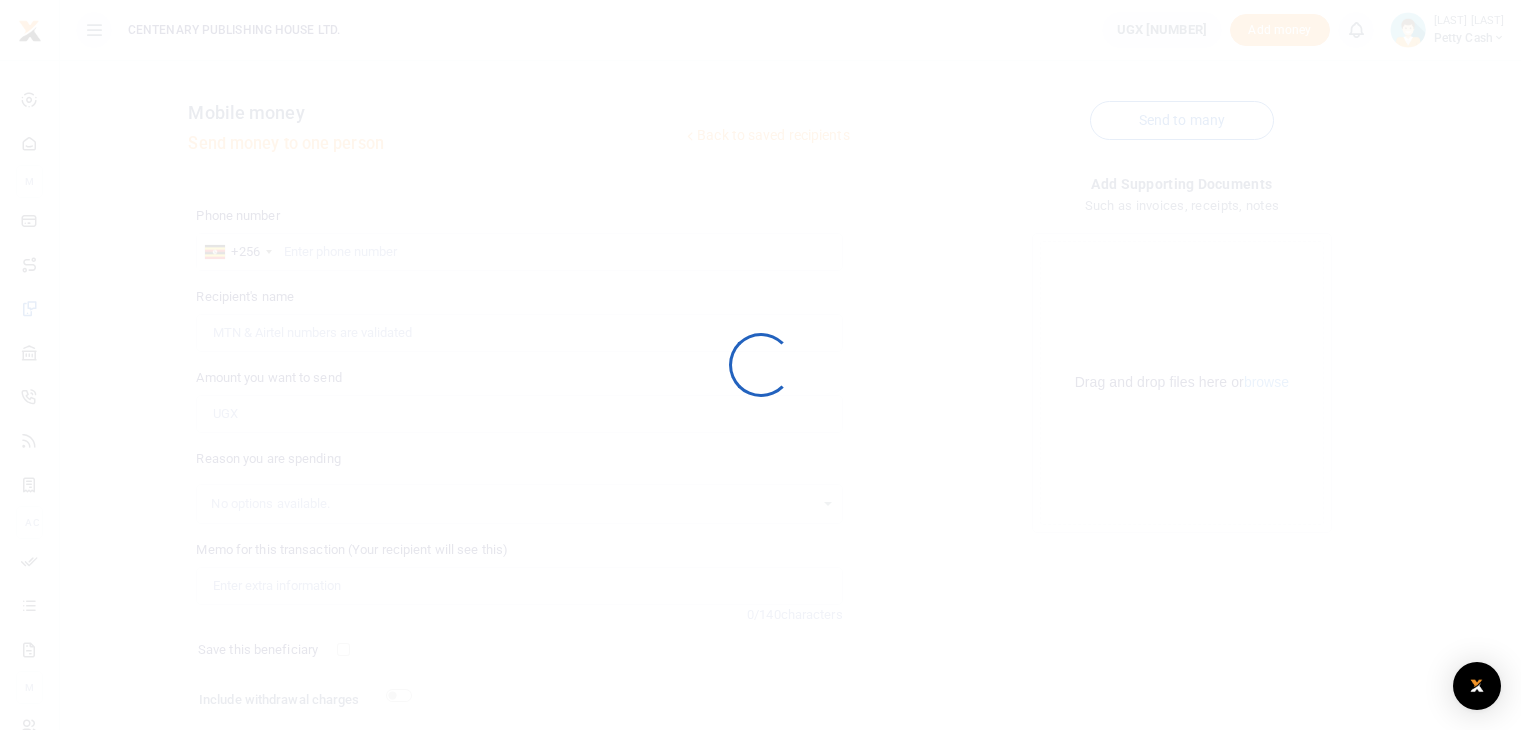 scroll, scrollTop: 0, scrollLeft: 0, axis: both 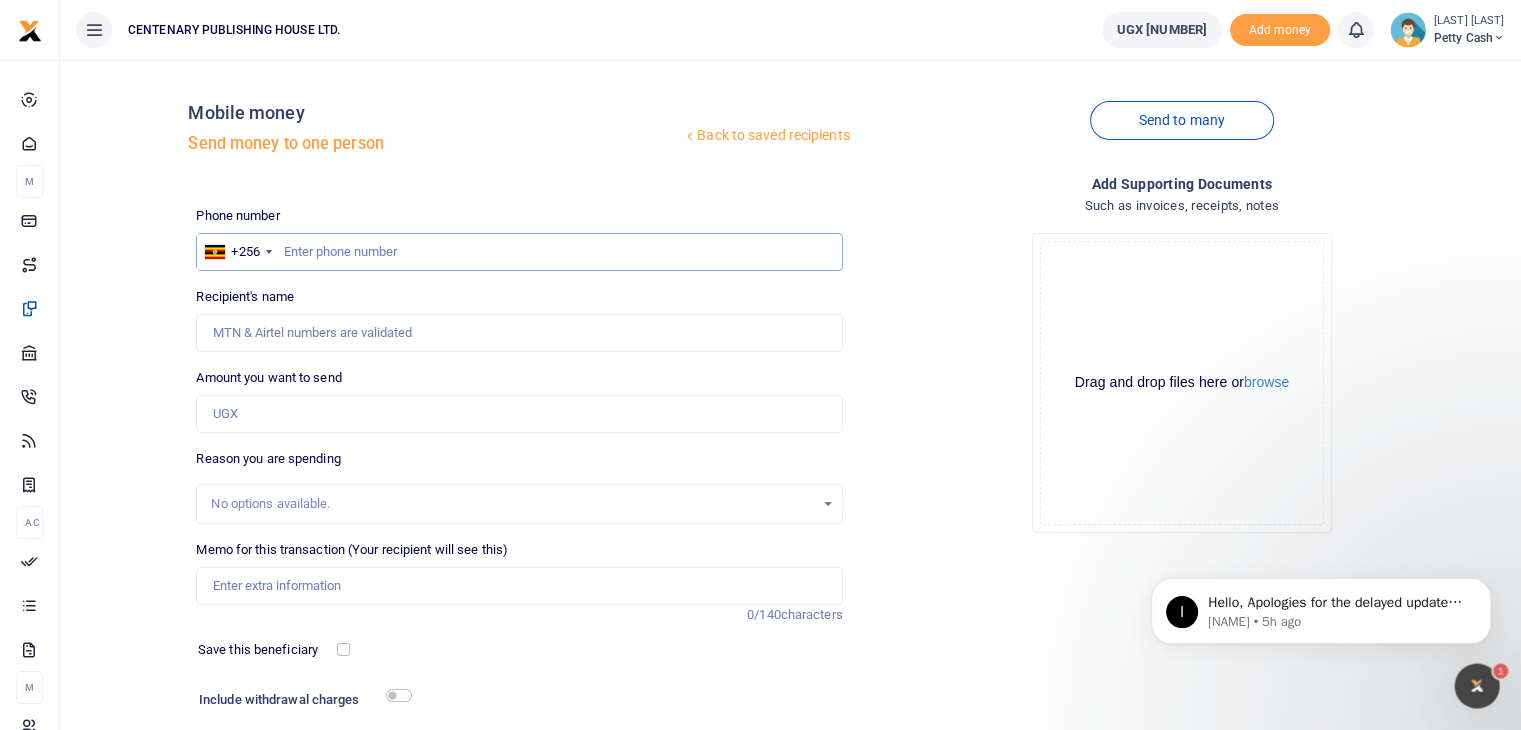 click at bounding box center [519, 252] 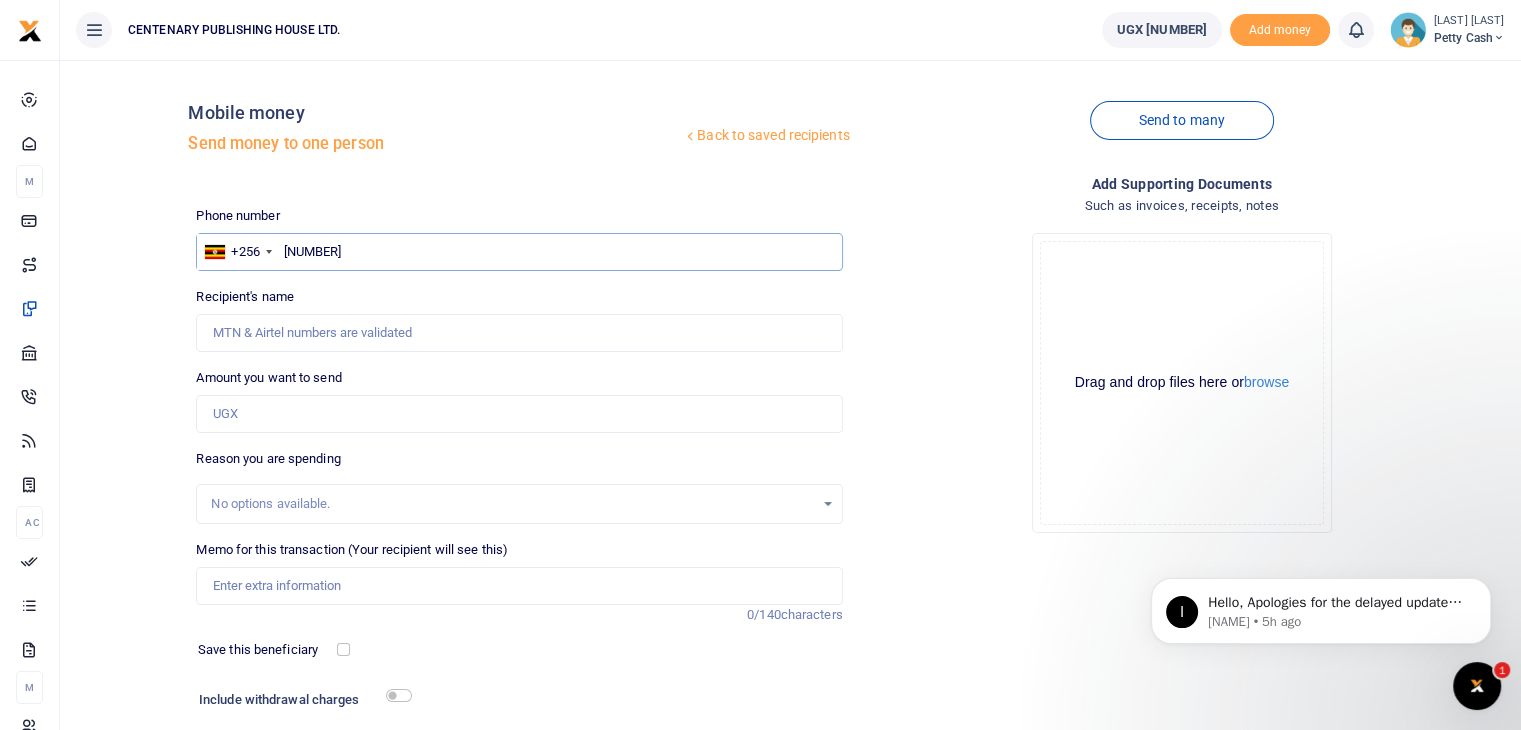 type on "703396908" 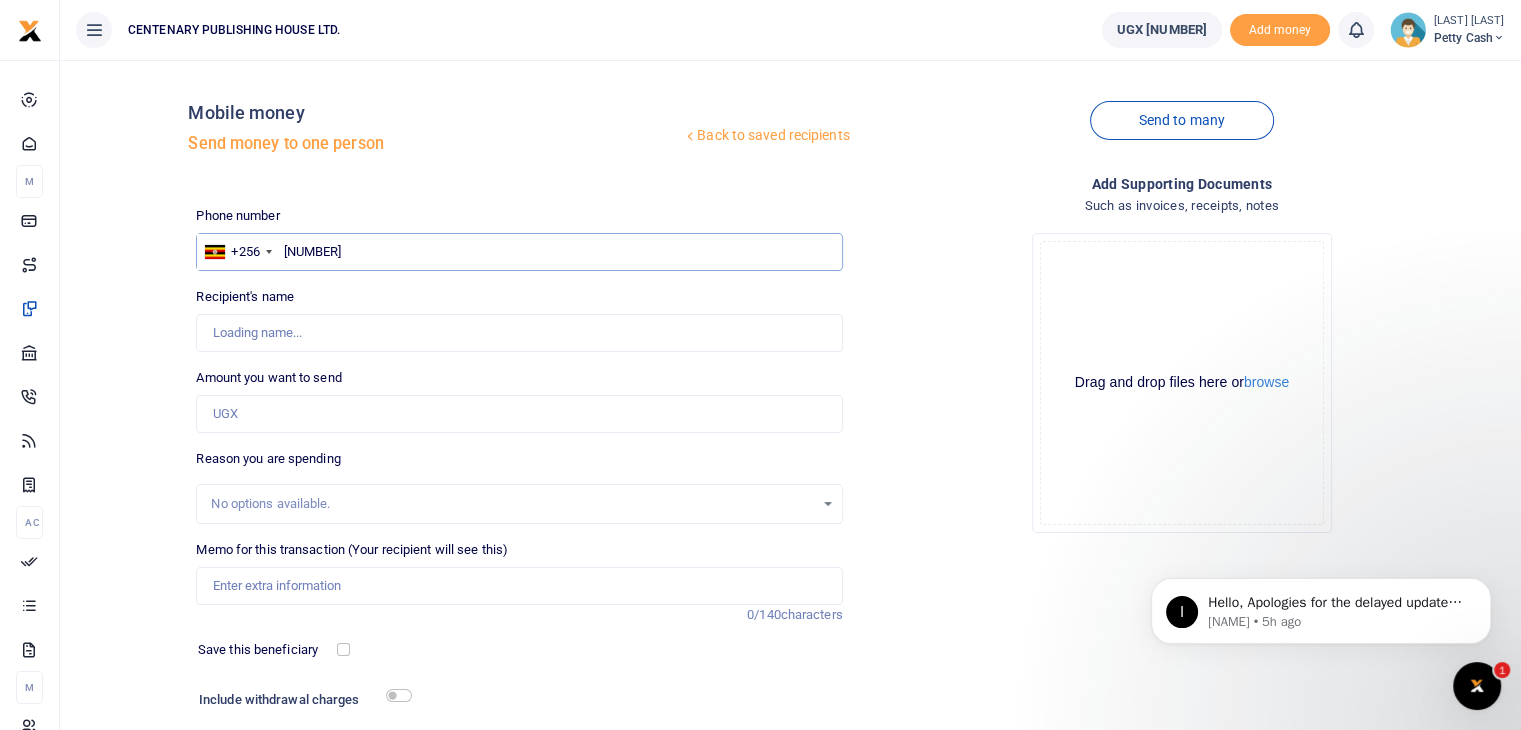 type on "Peninah Nankya" 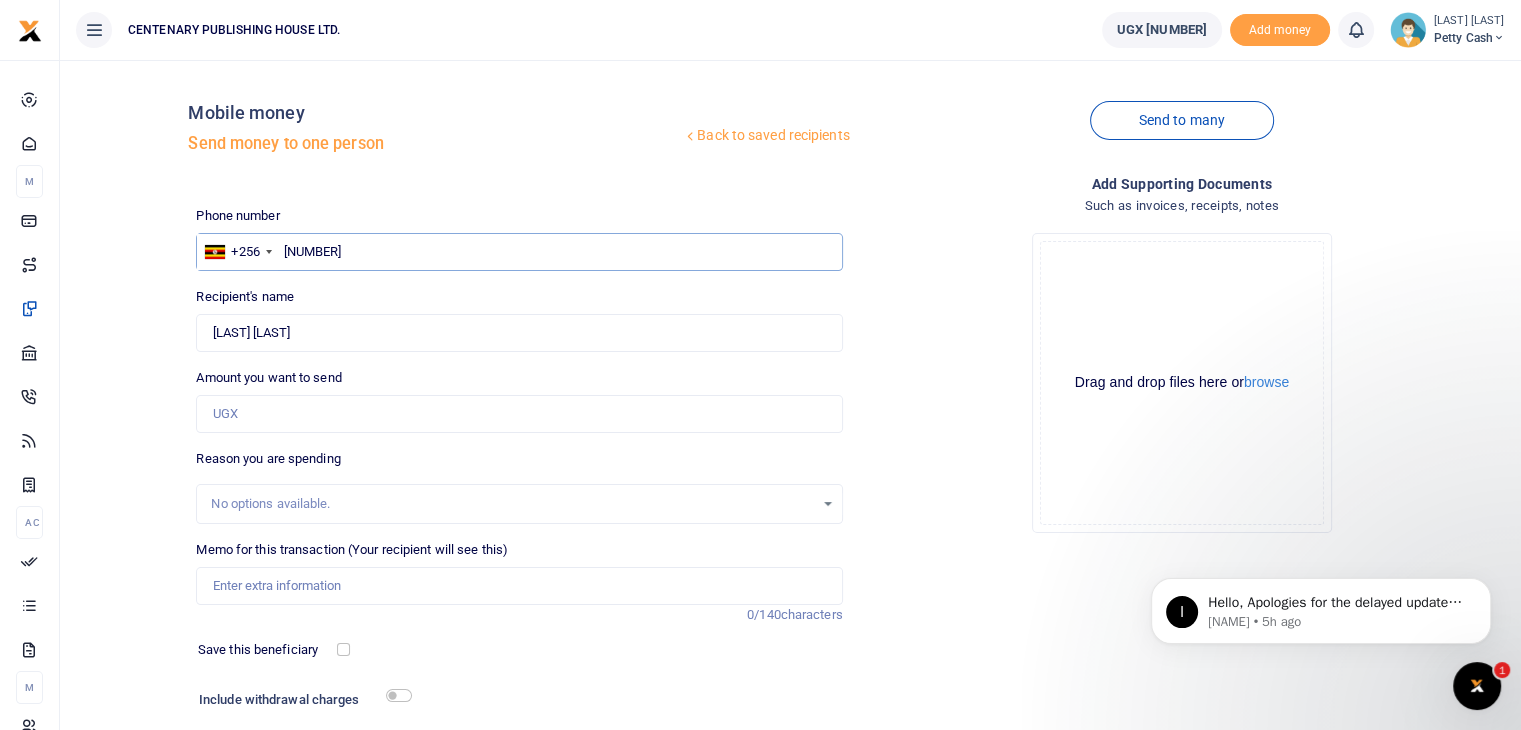 type on "703396908" 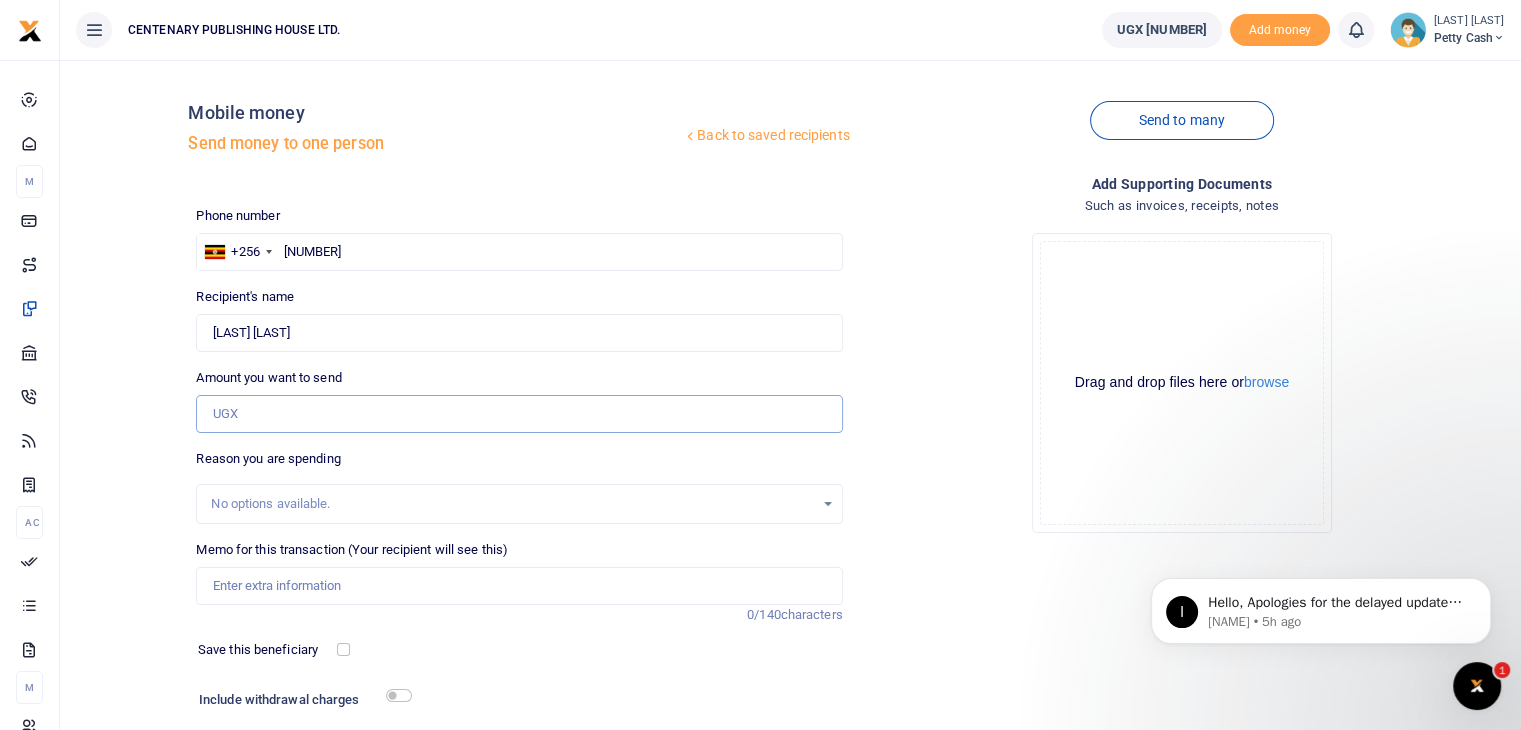 click on "Amount you want to send" at bounding box center [519, 414] 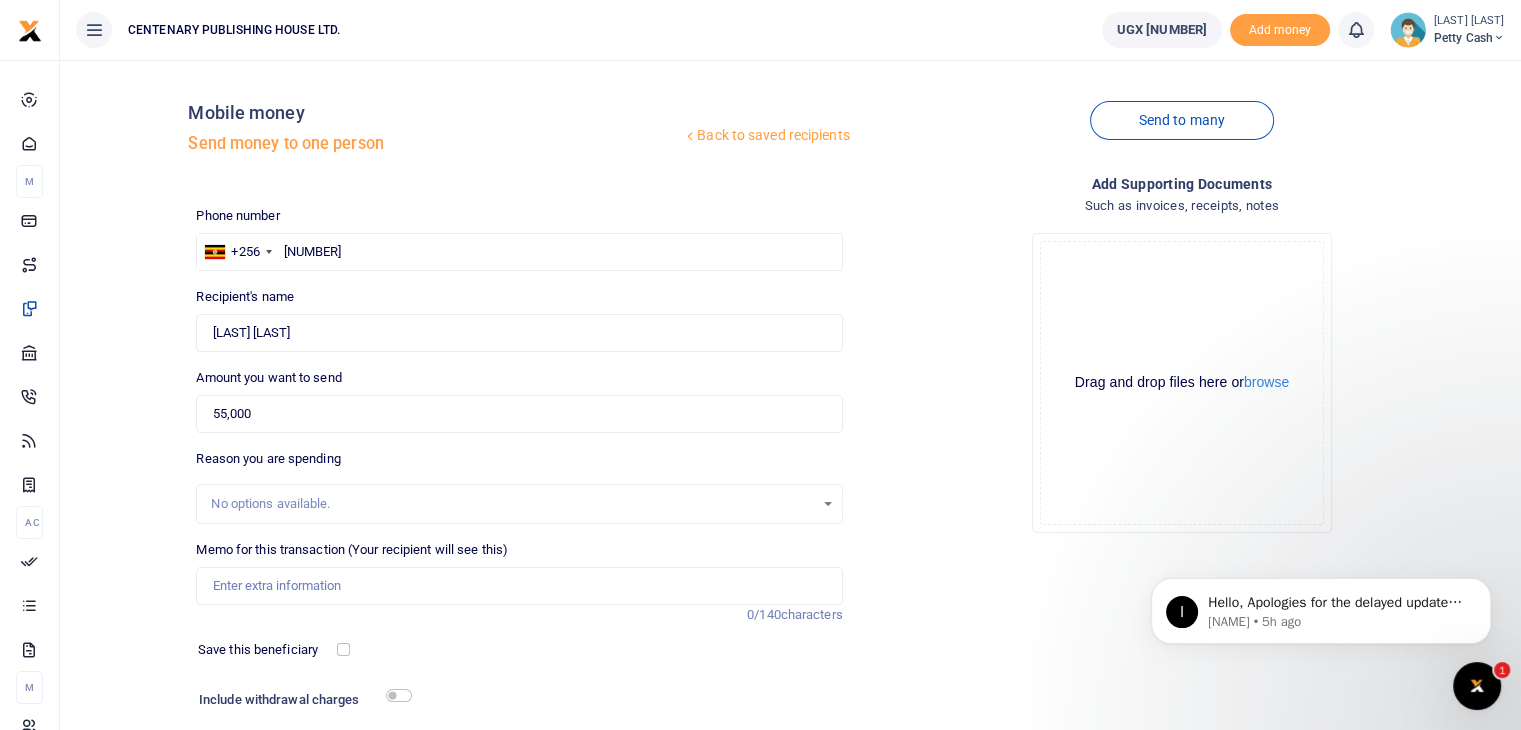 click on "No options available." at bounding box center [512, 504] 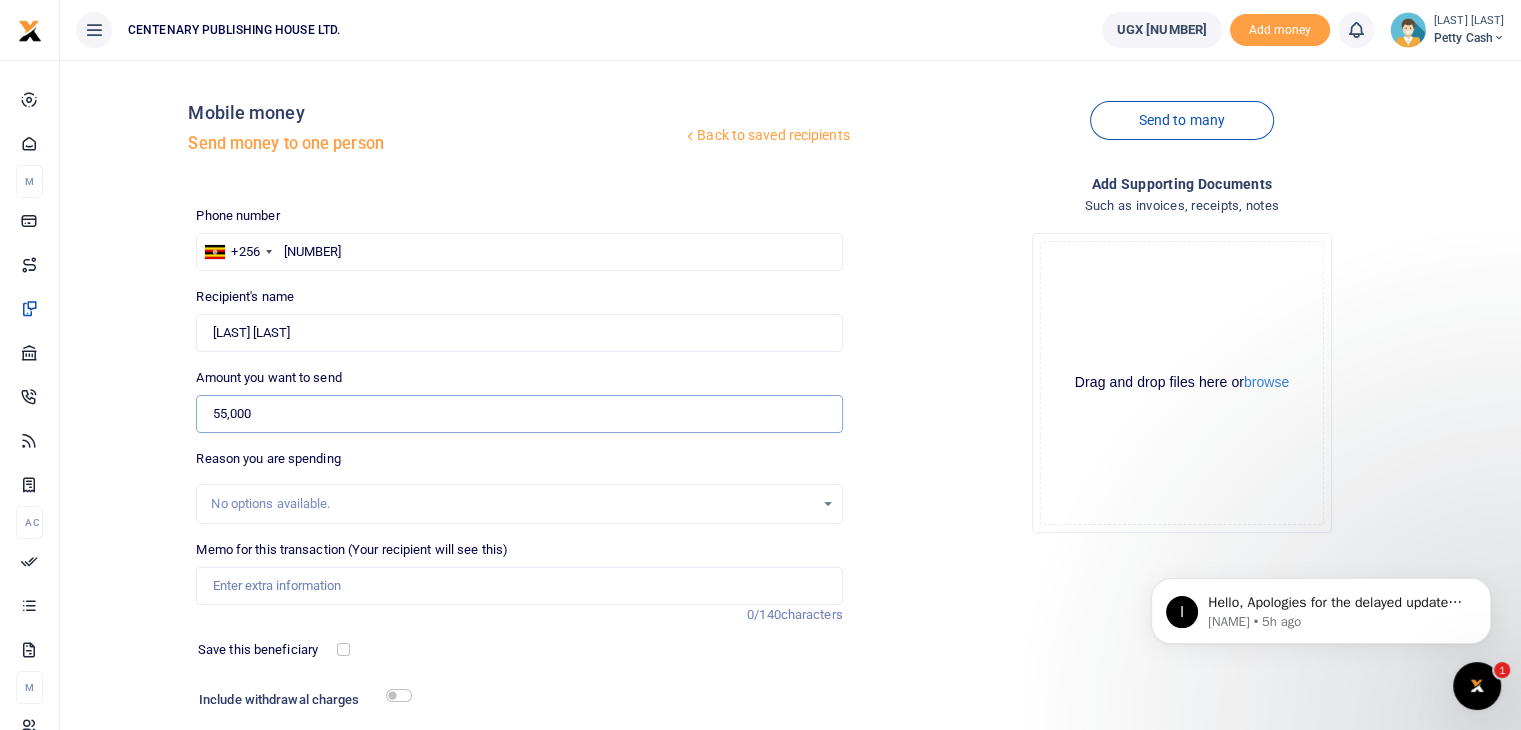 click on "55,000" at bounding box center [519, 414] 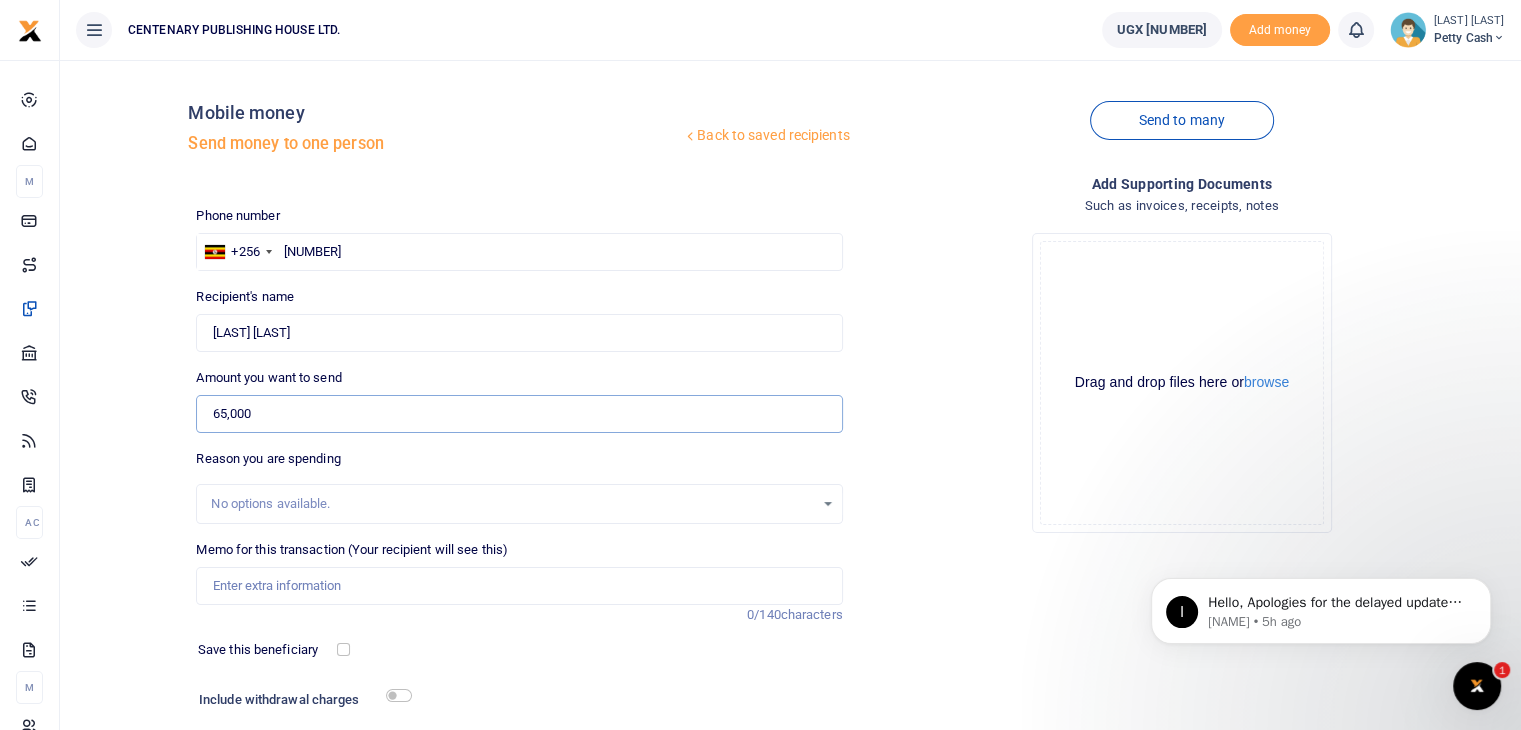 type on "65,000" 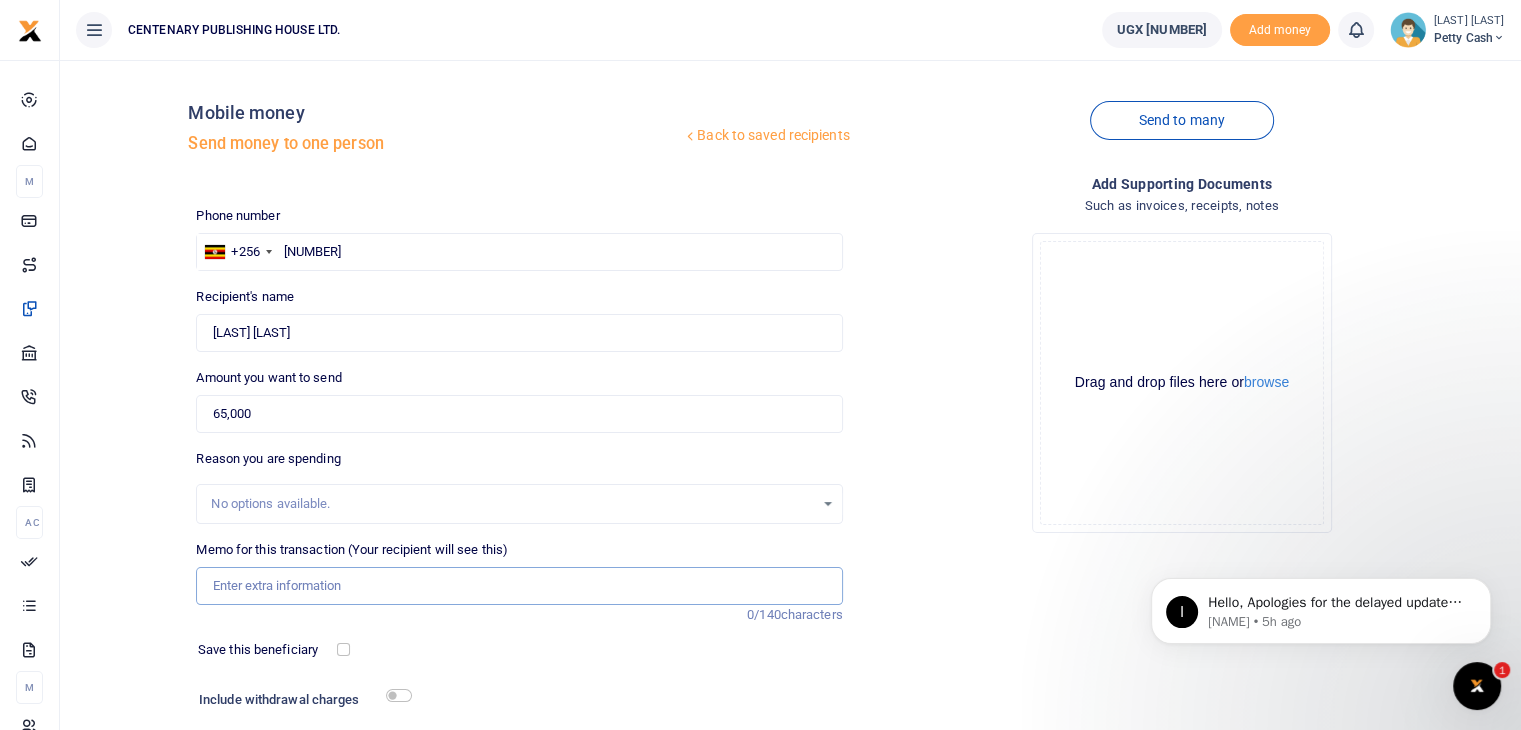 click on "Memo for this transaction (Your recipient will see this)" at bounding box center (519, 586) 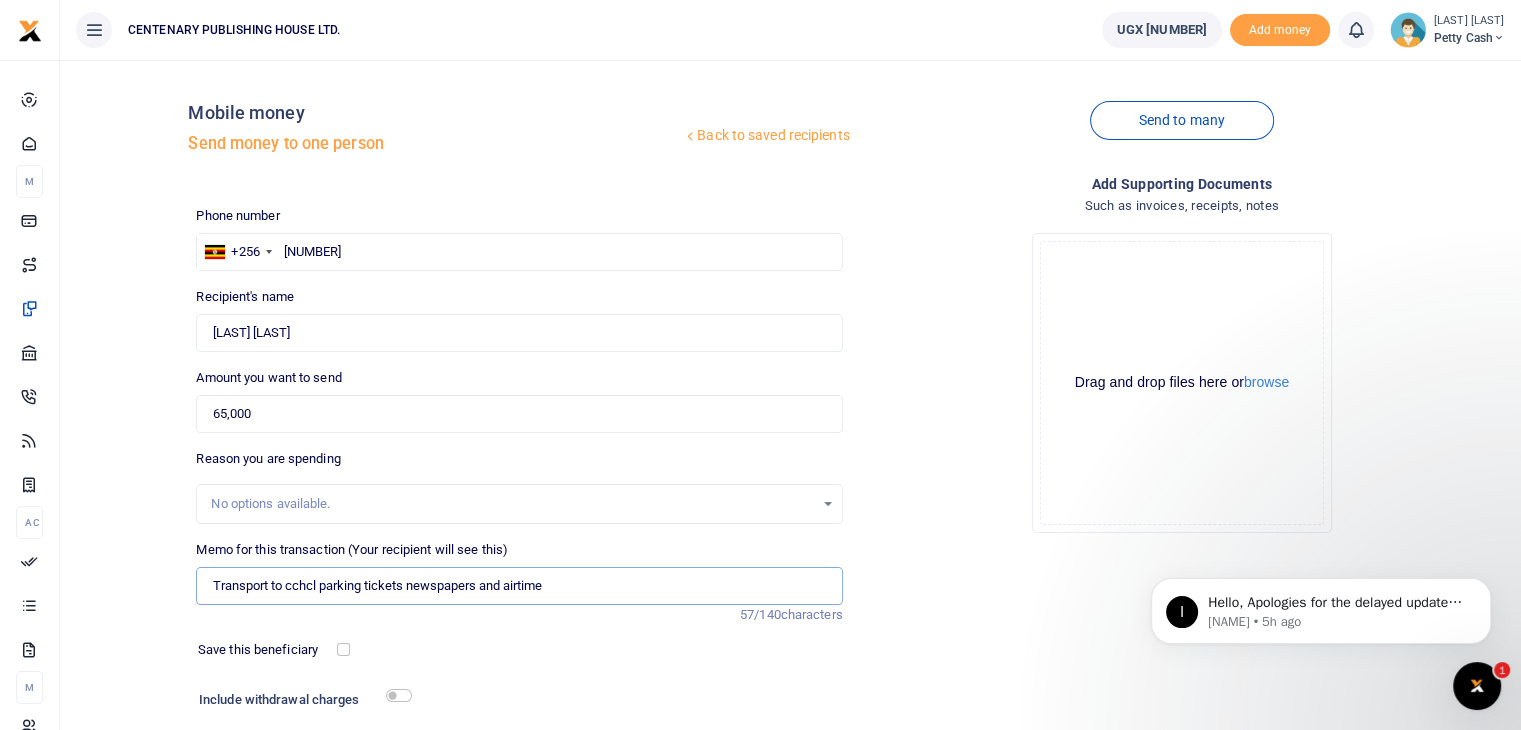 type on "Transport to cchcl parking tickets newspapers and airtime" 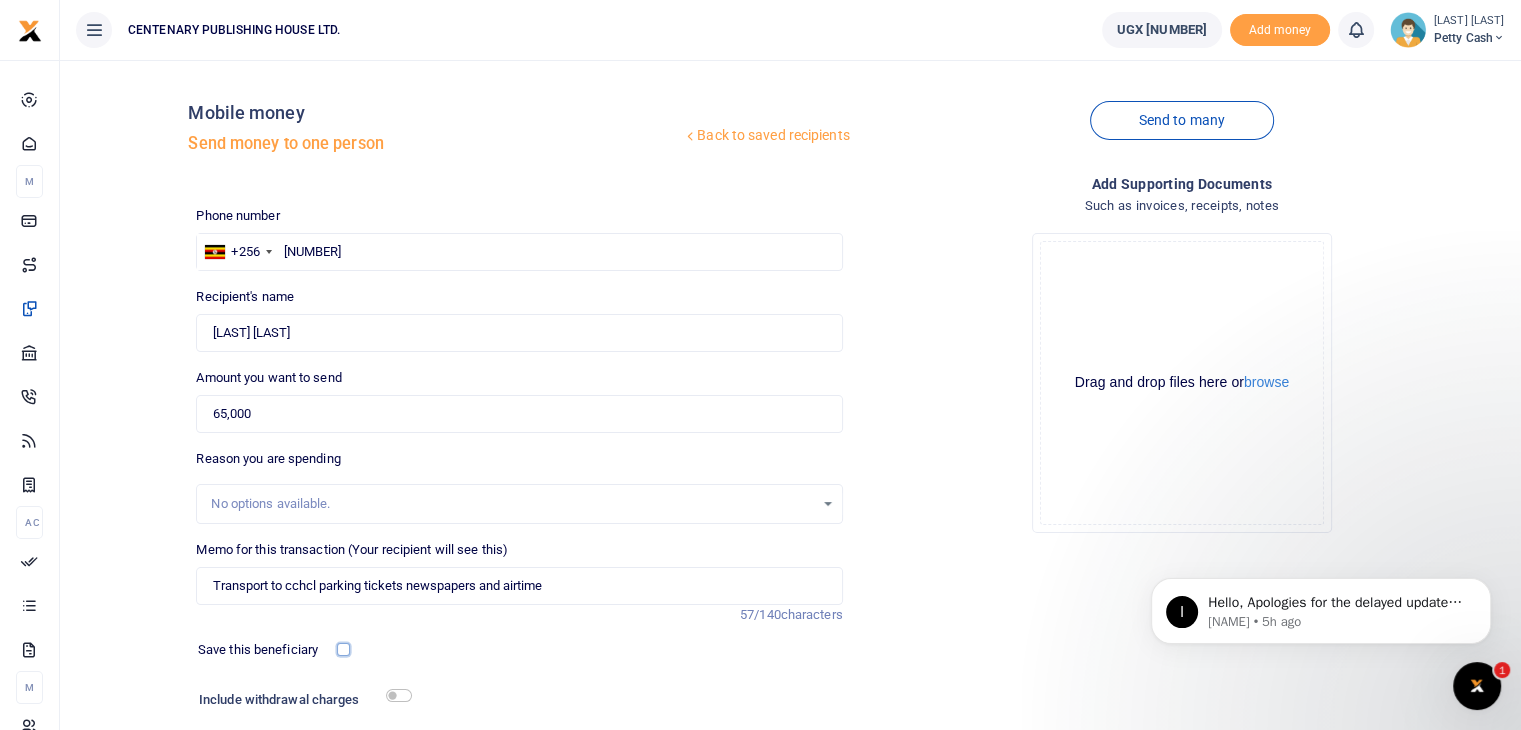 click at bounding box center [343, 649] 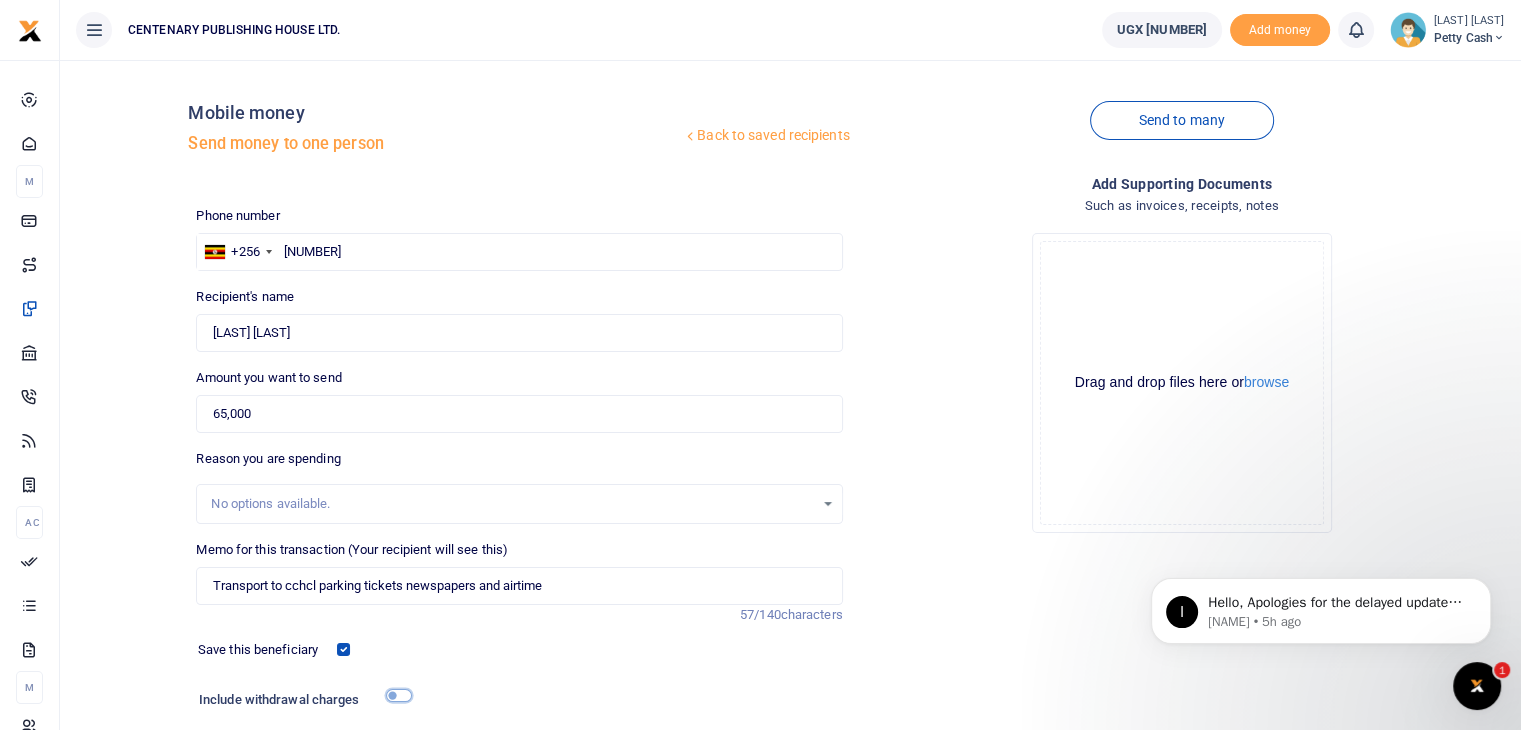 click at bounding box center [399, 695] 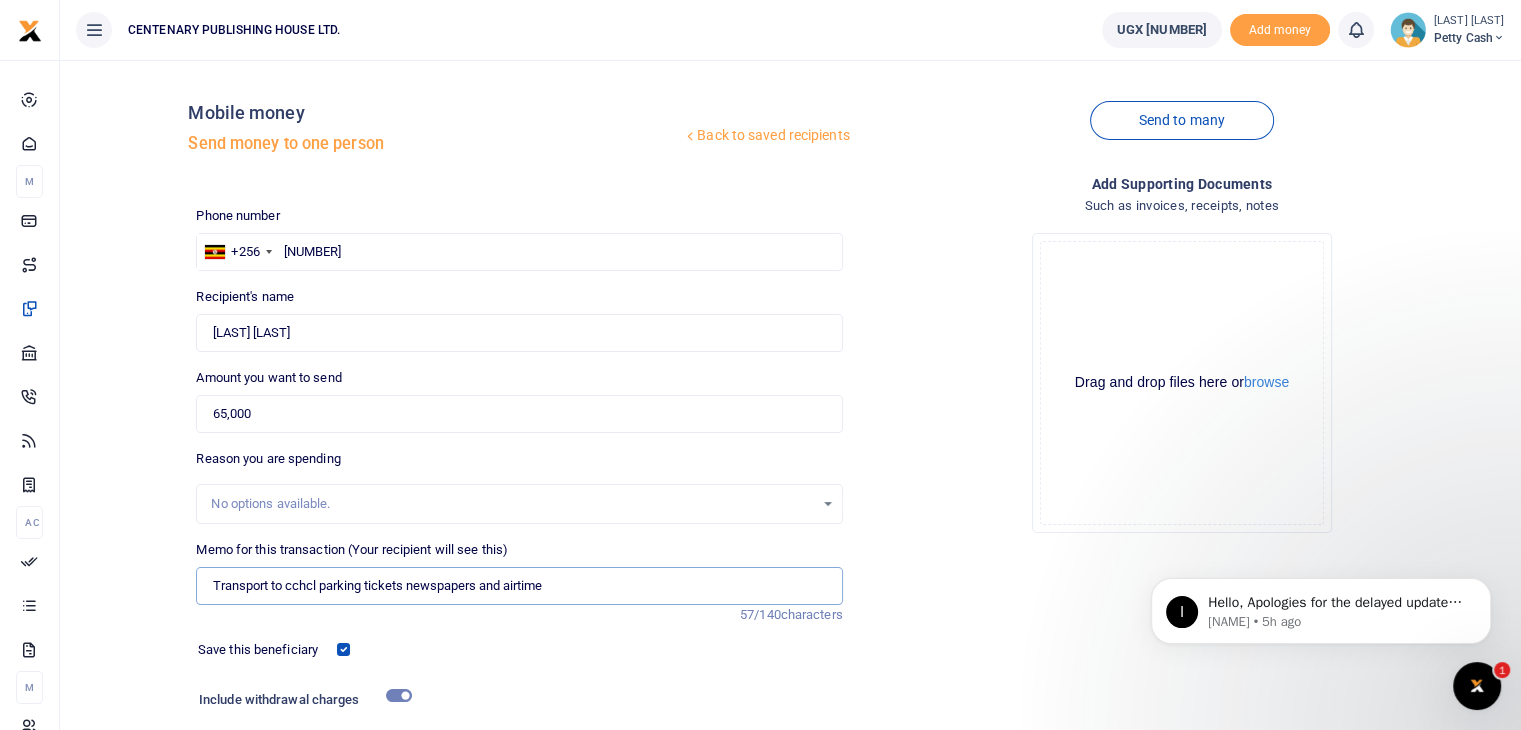click on "Transport to cchcl parking tickets newspapers and airtime" at bounding box center (519, 586) 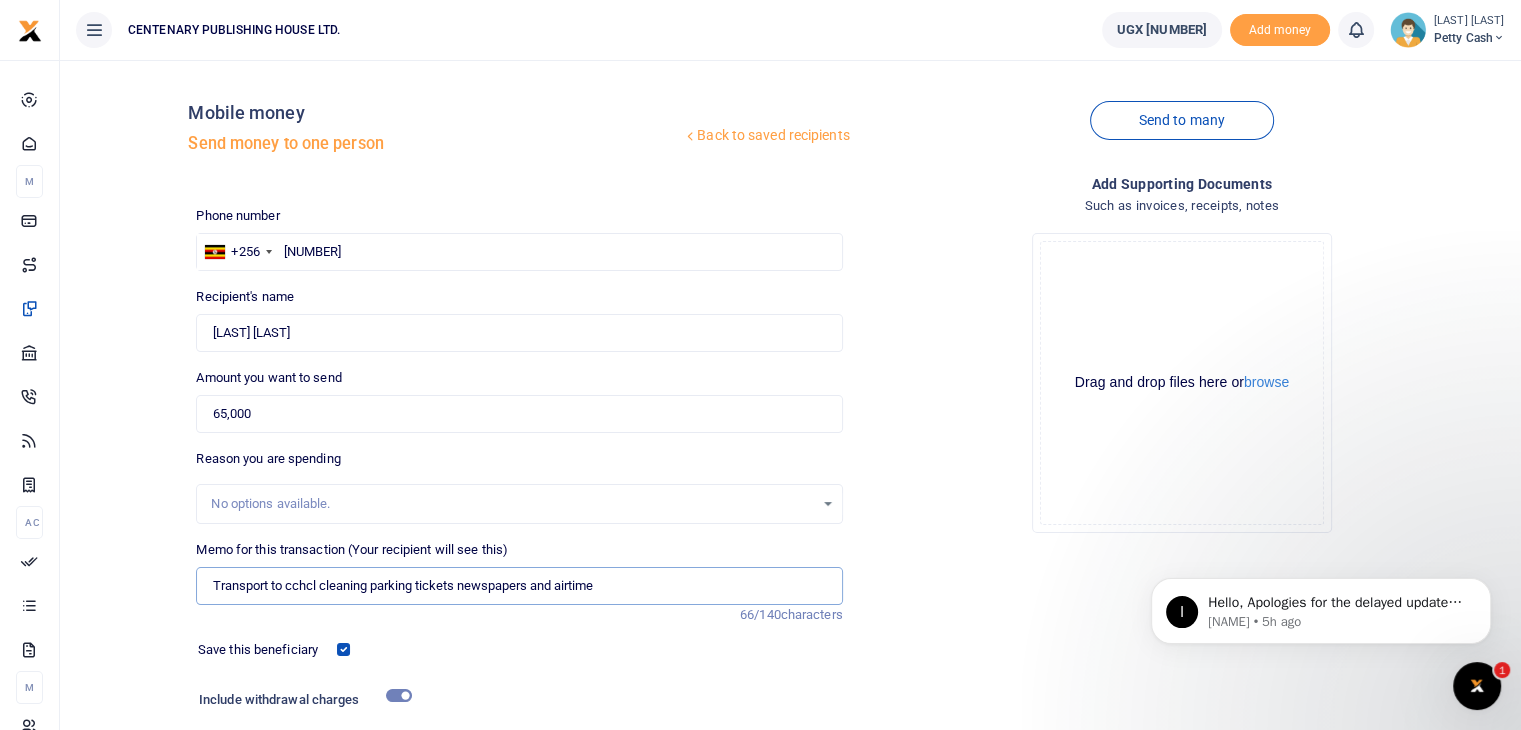 click on "Transport to cchcl cleaning parking tickets newspapers and airtime" at bounding box center (519, 586) 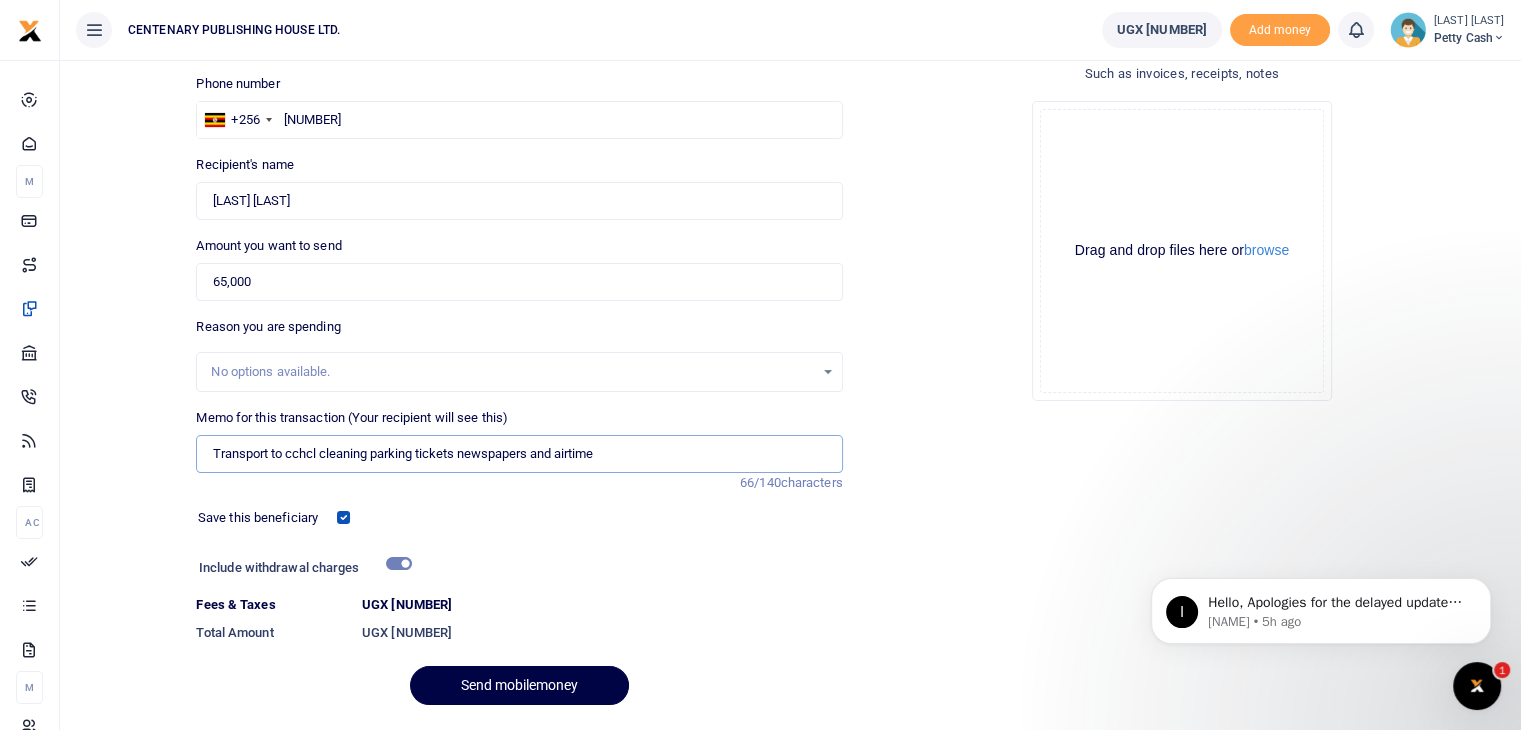 scroll, scrollTop: 191, scrollLeft: 0, axis: vertical 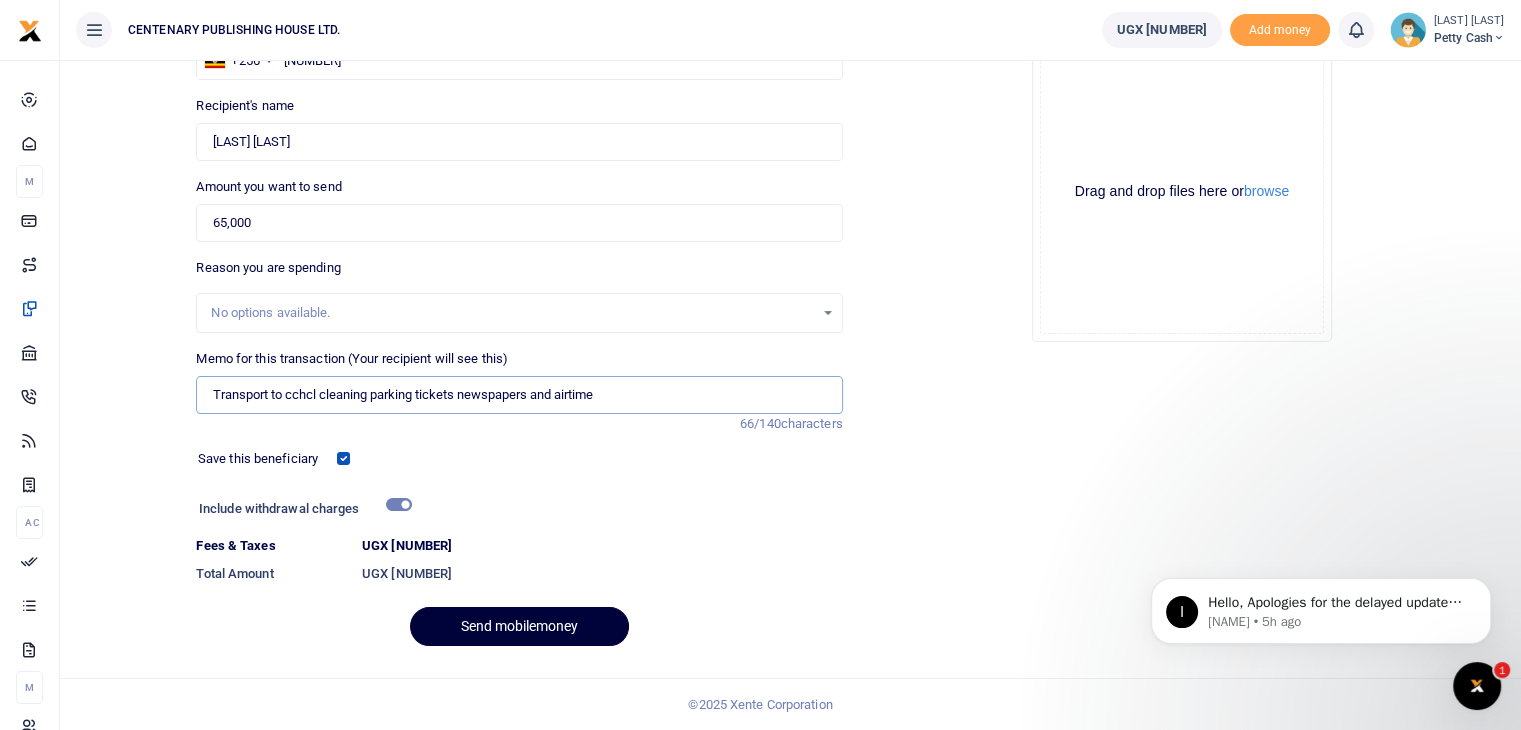 type on "Transport to cchcl cleaning parking tickets newspapers and airtime" 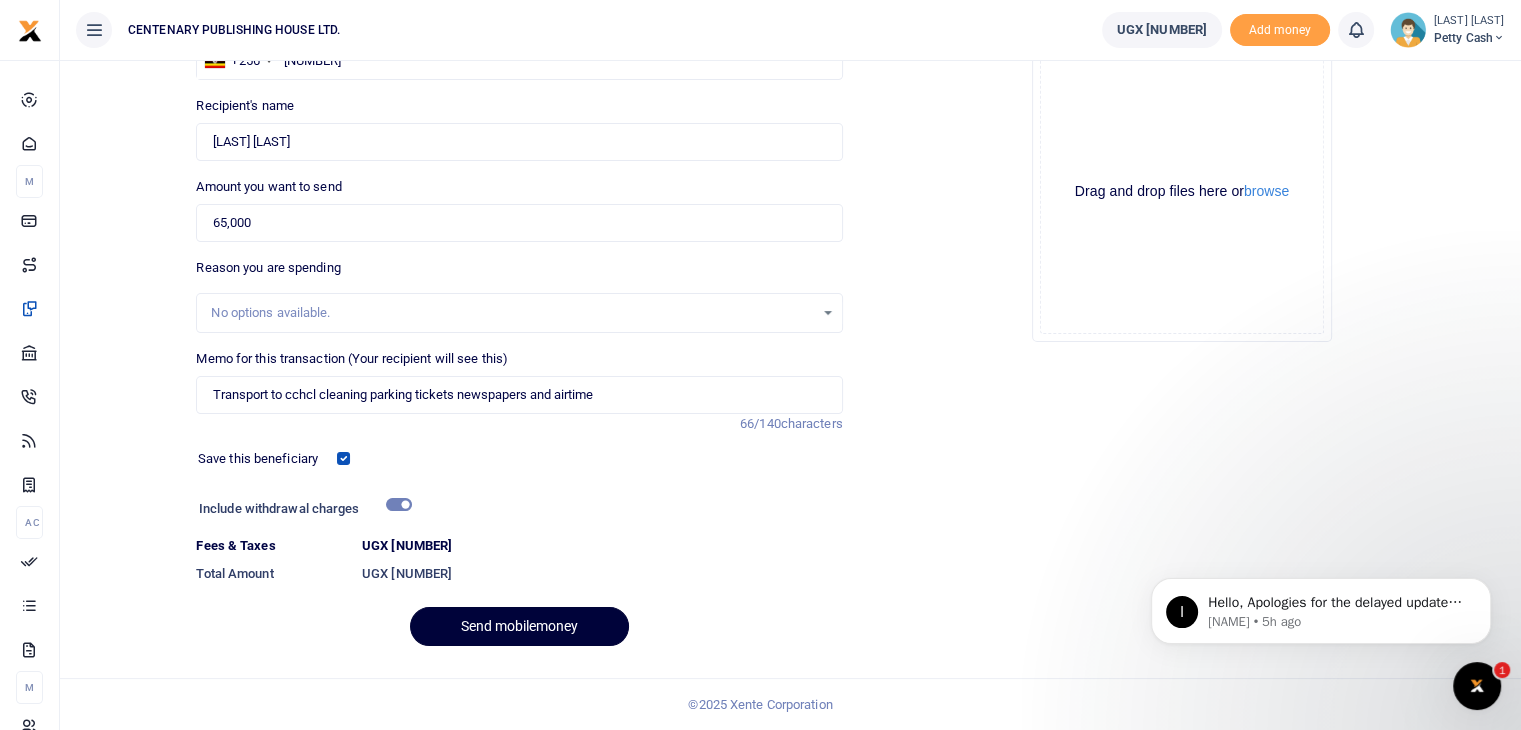 click on "Send mobilemoney" at bounding box center (519, 626) 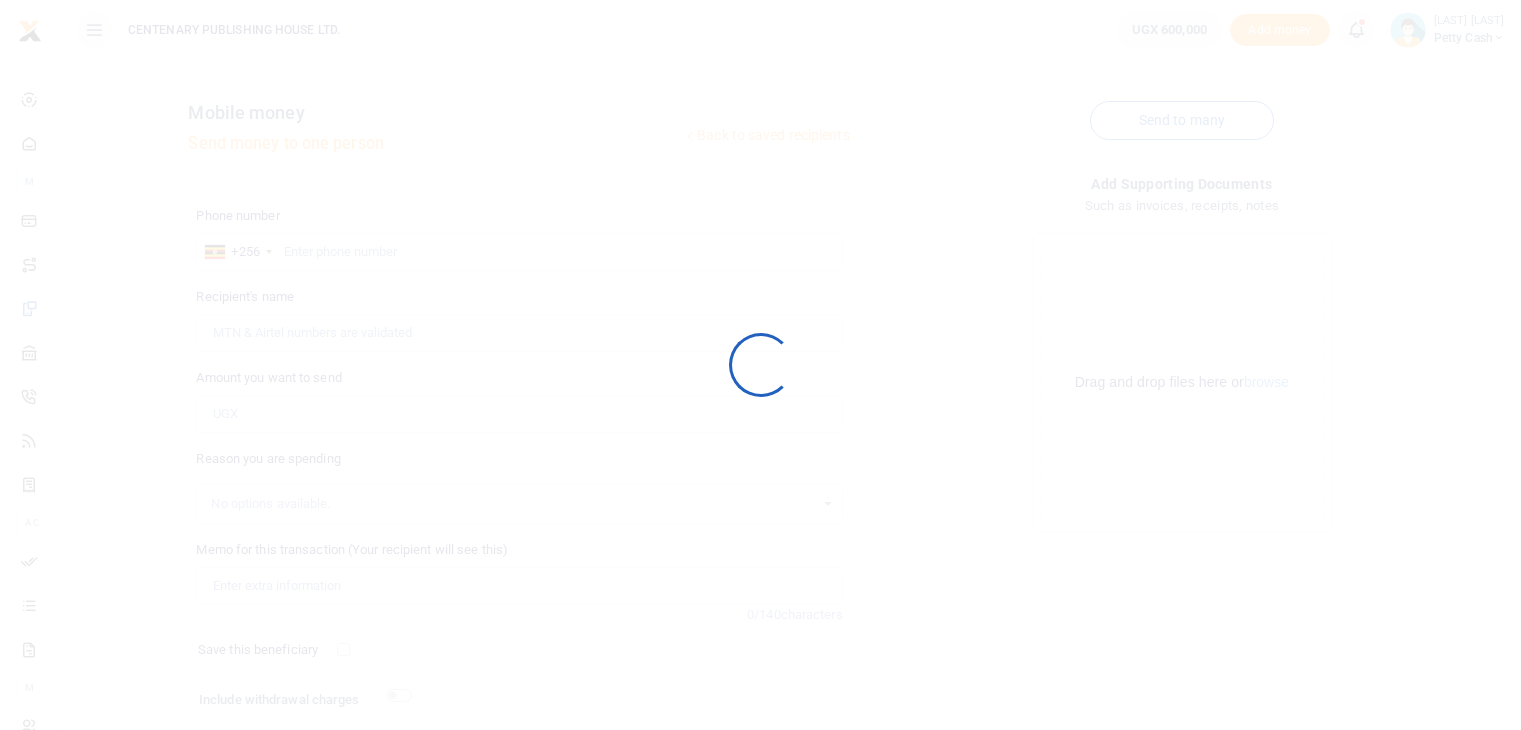scroll, scrollTop: 136, scrollLeft: 0, axis: vertical 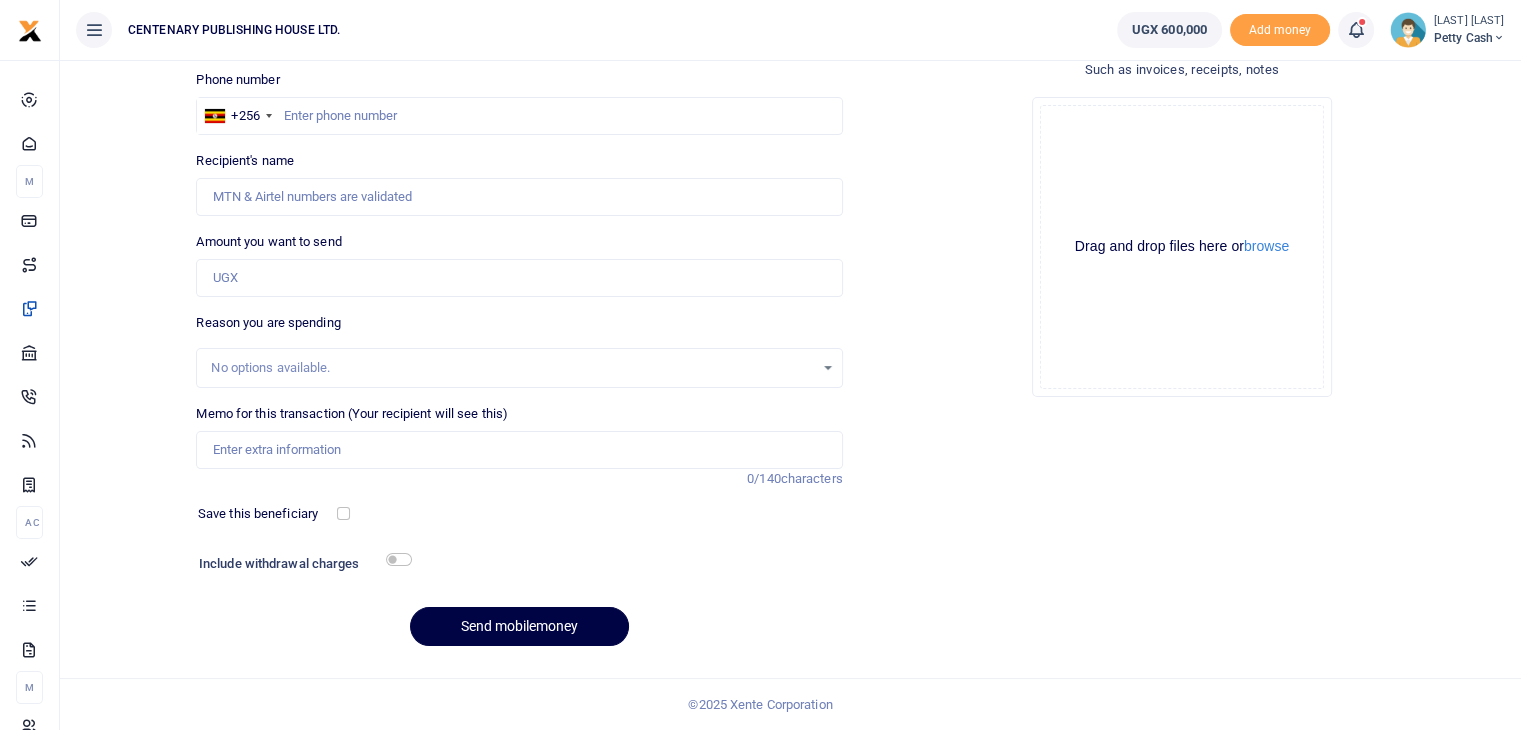 click at bounding box center [1356, 30] 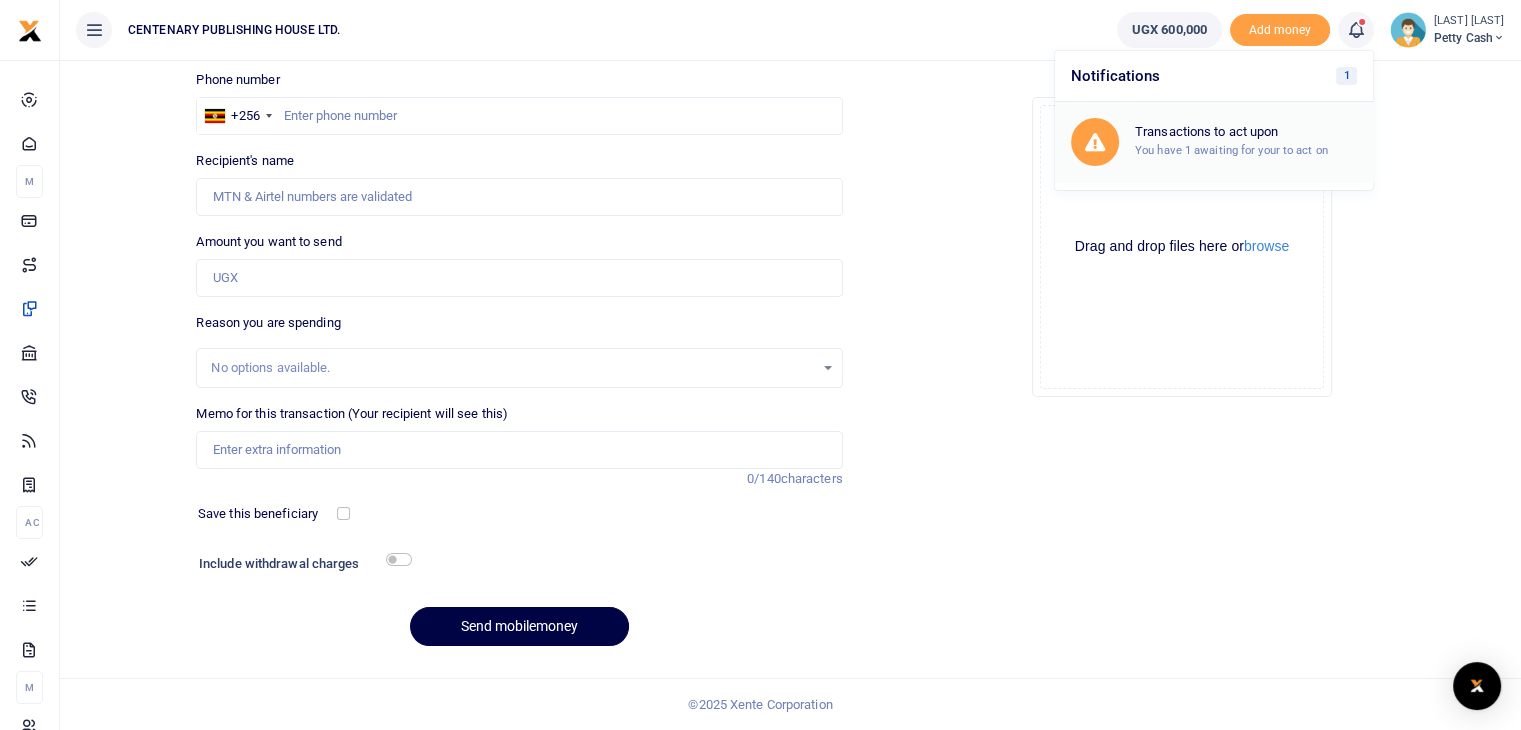 click on "You have 1 awaiting for your to act on" at bounding box center (1231, 150) 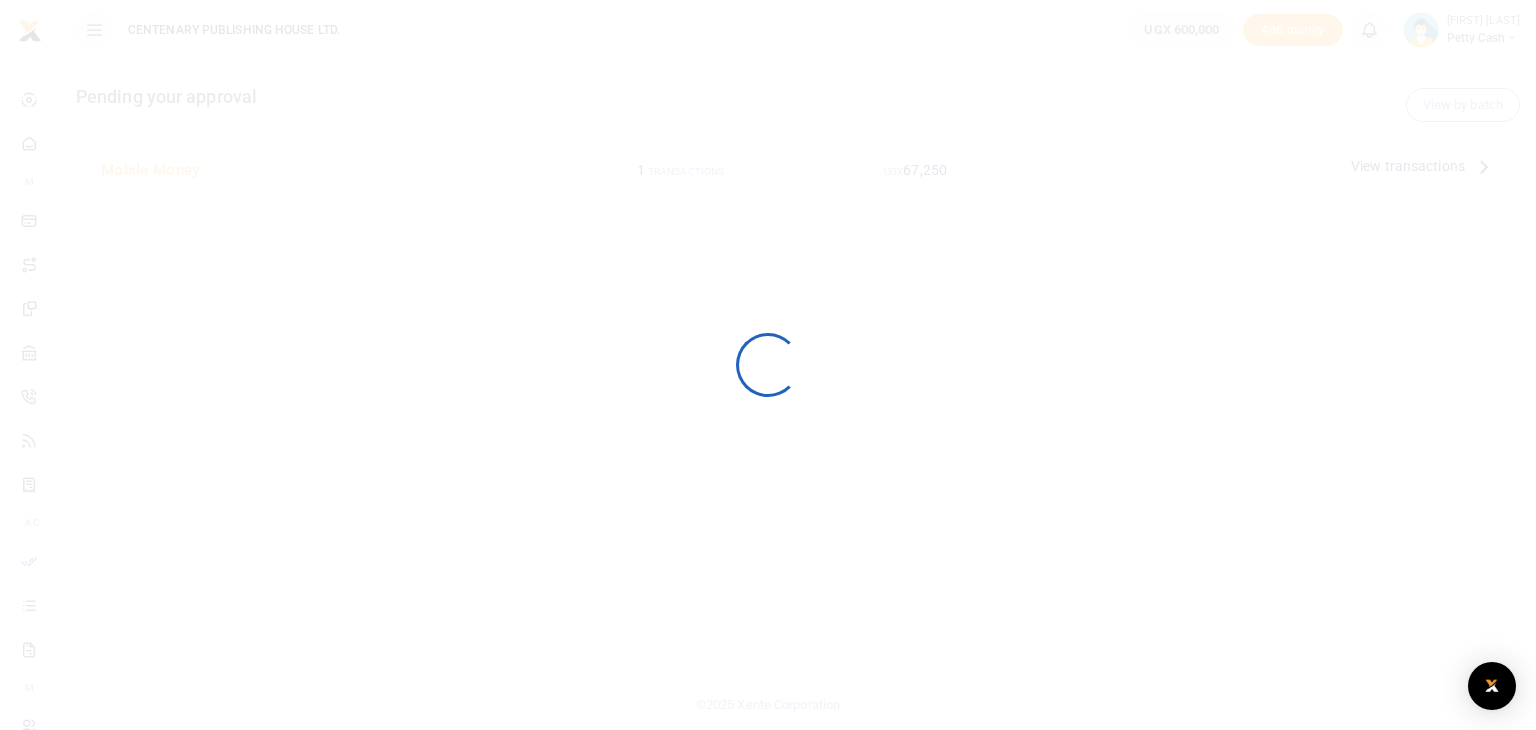 scroll, scrollTop: 0, scrollLeft: 0, axis: both 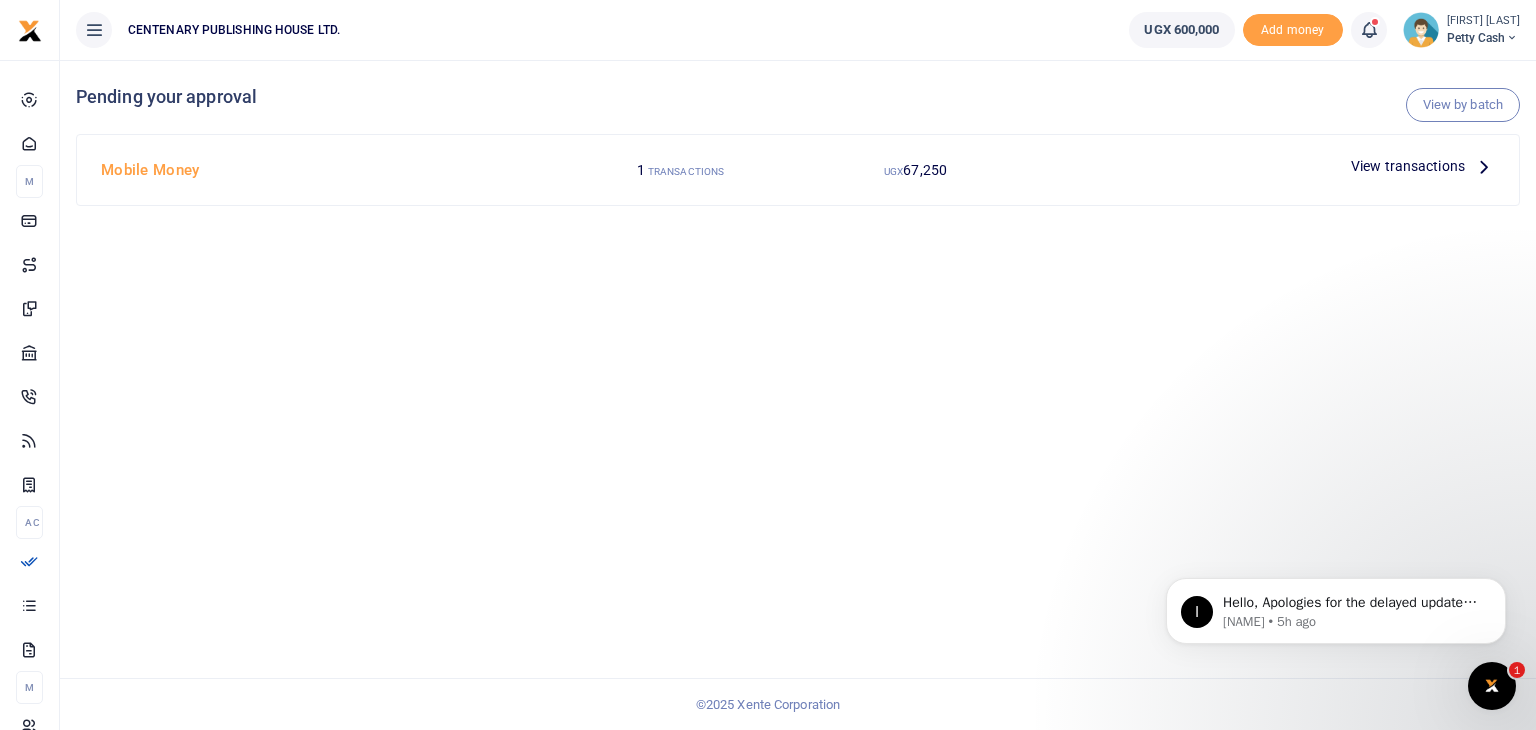 click on "View transactions" at bounding box center (1408, 166) 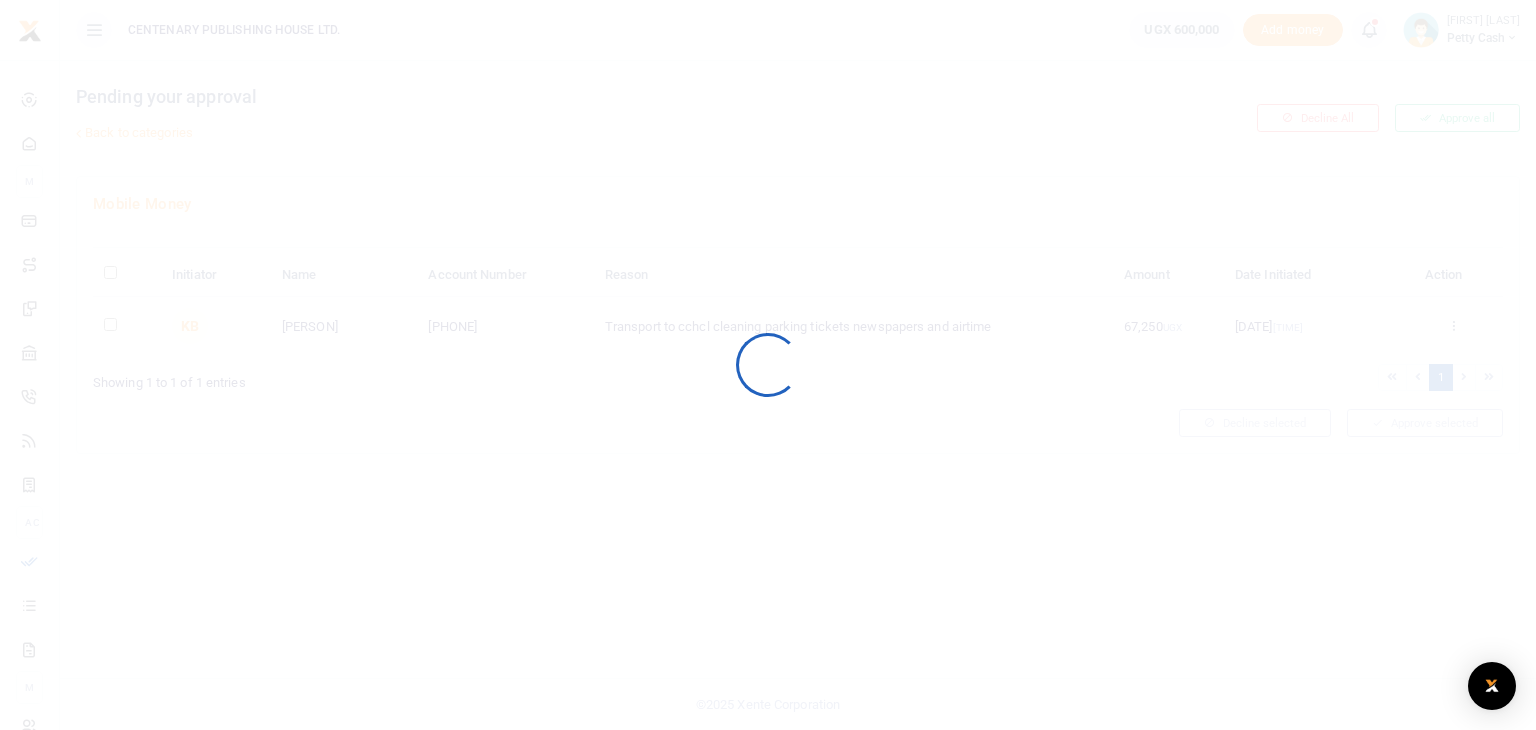 scroll, scrollTop: 0, scrollLeft: 0, axis: both 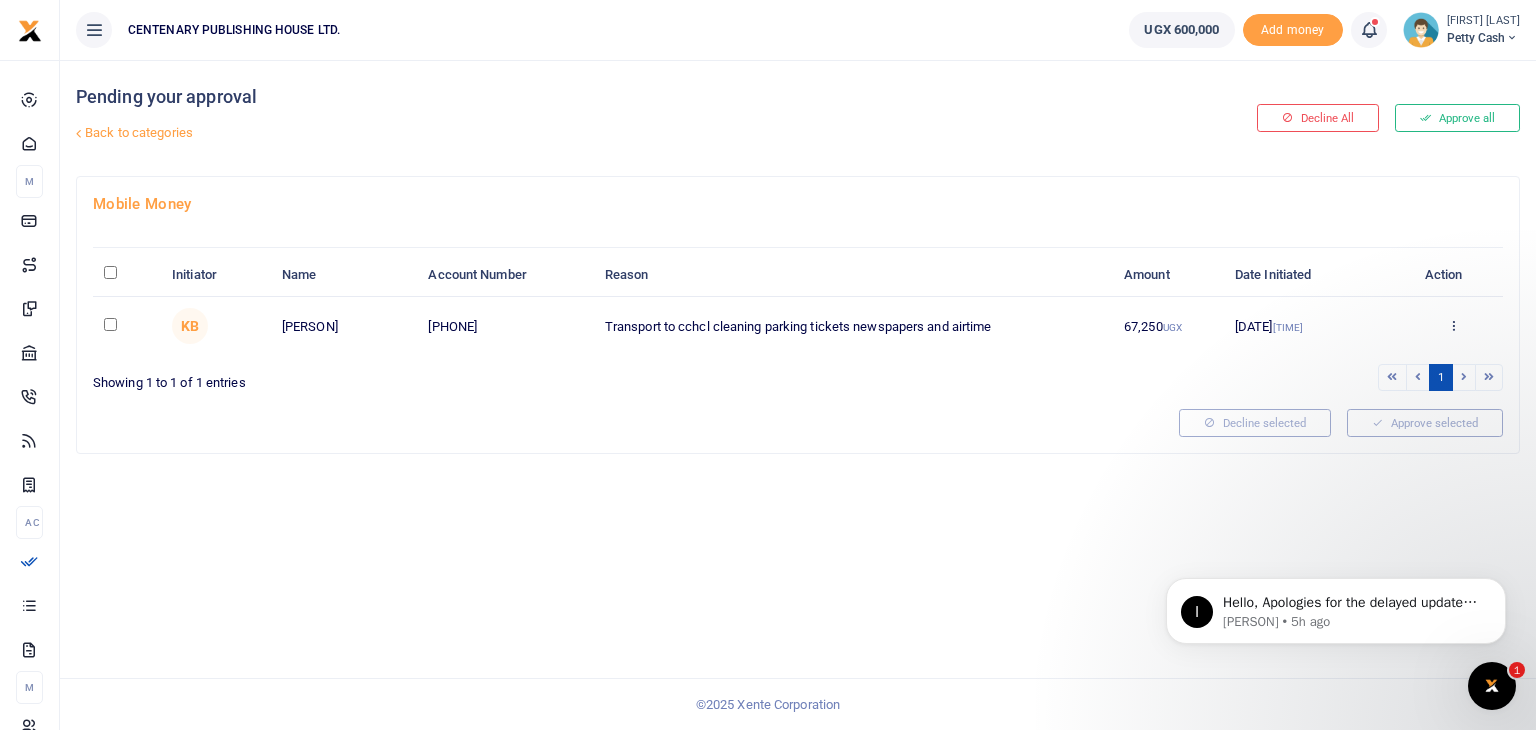 click at bounding box center [1453, 325] 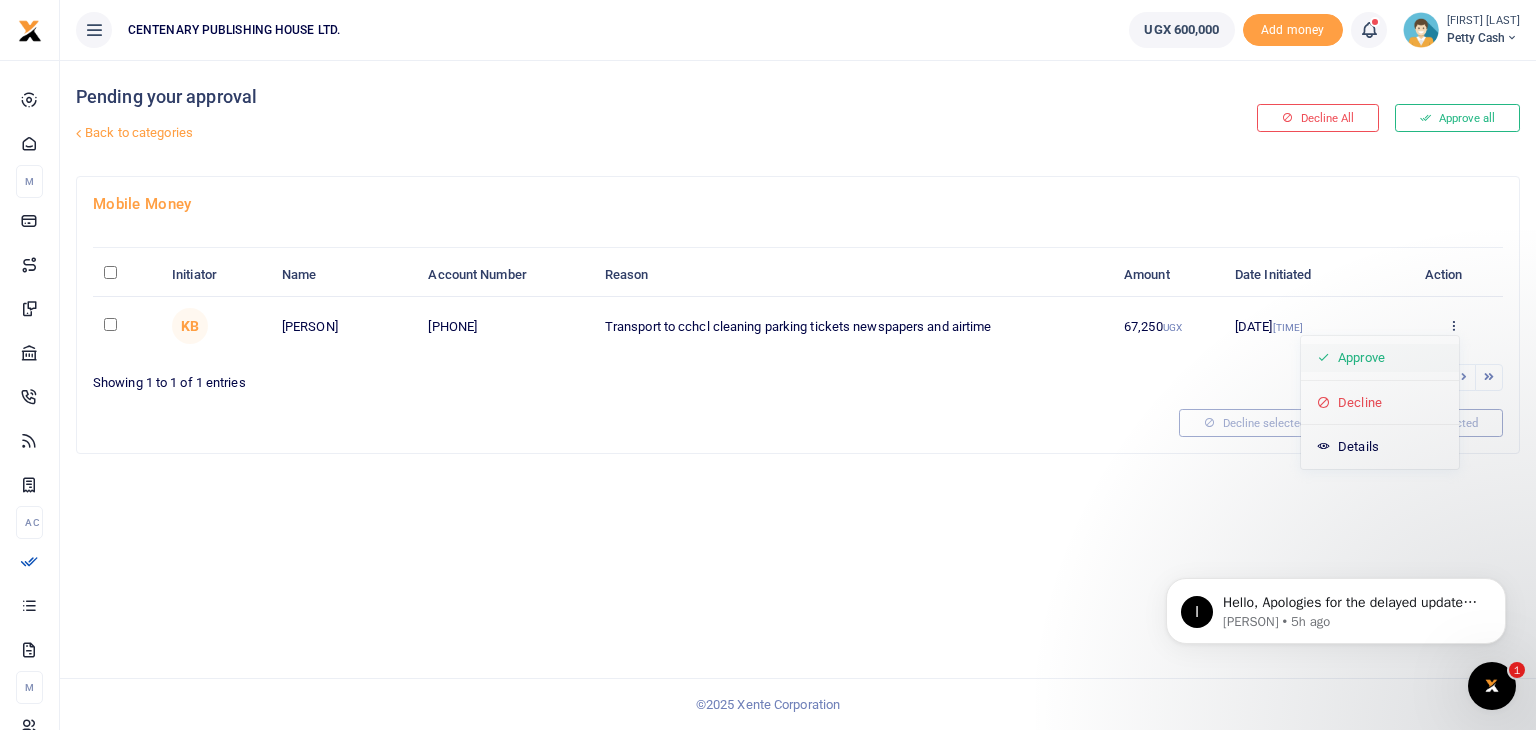 click on "Approve" at bounding box center [1380, 358] 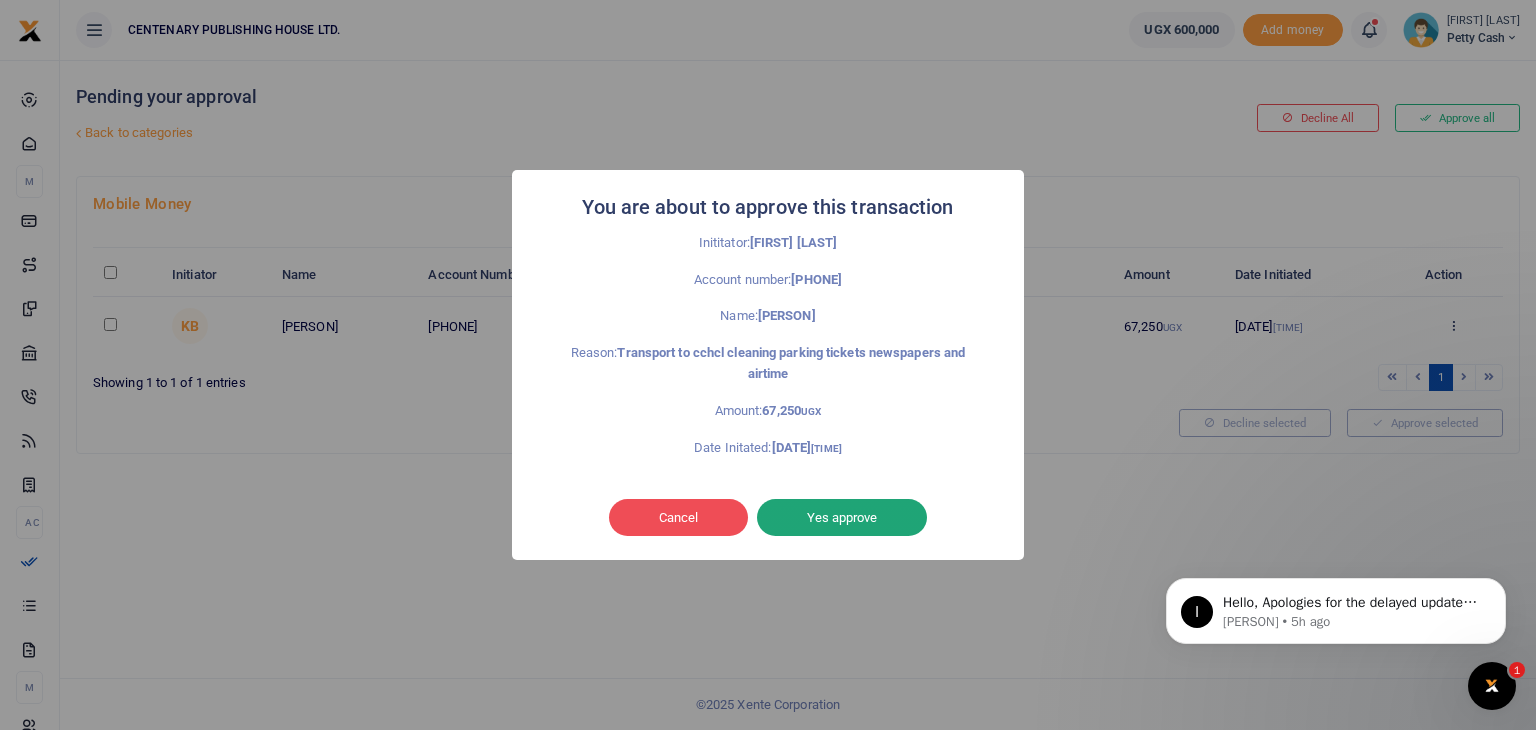 click on "Yes approve" at bounding box center [842, 518] 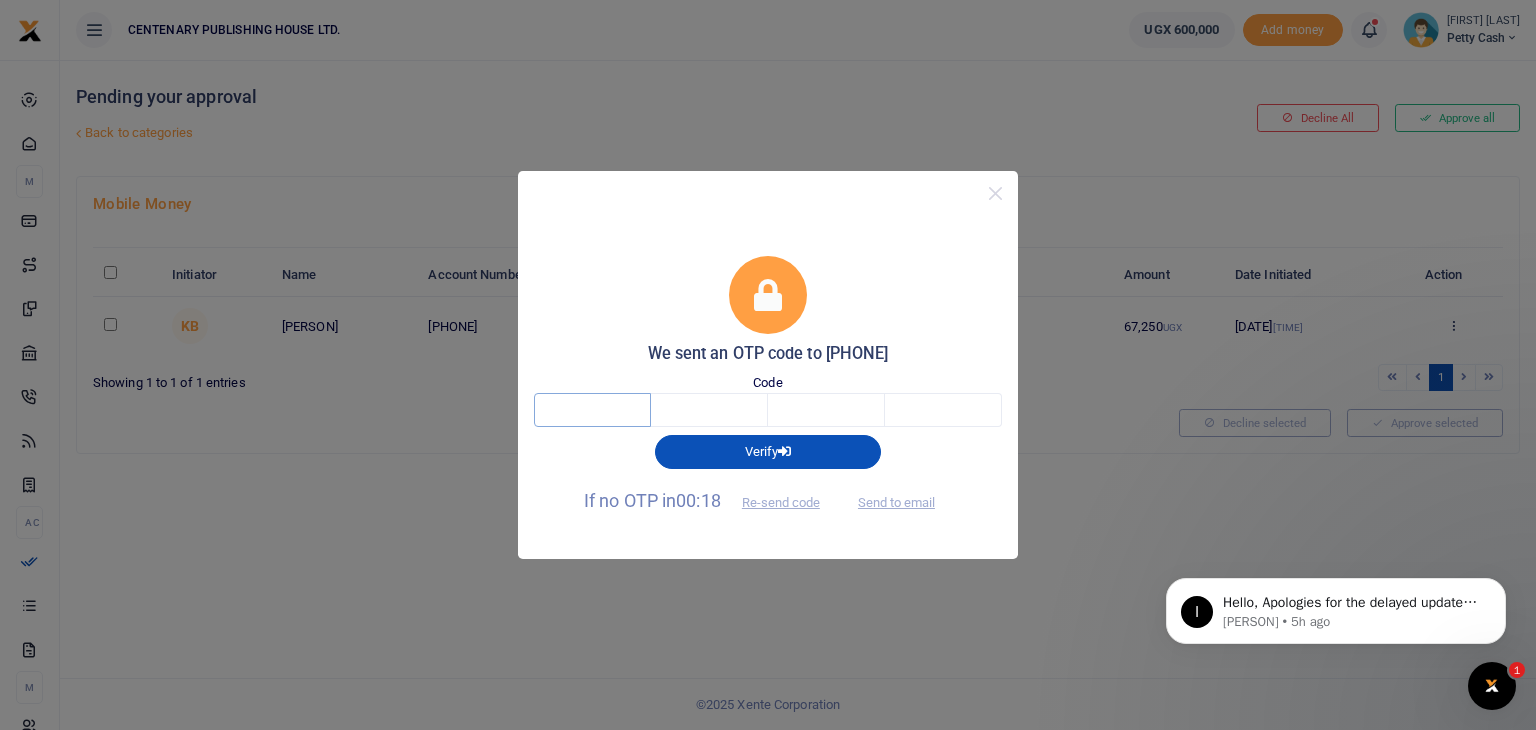 click at bounding box center (592, 410) 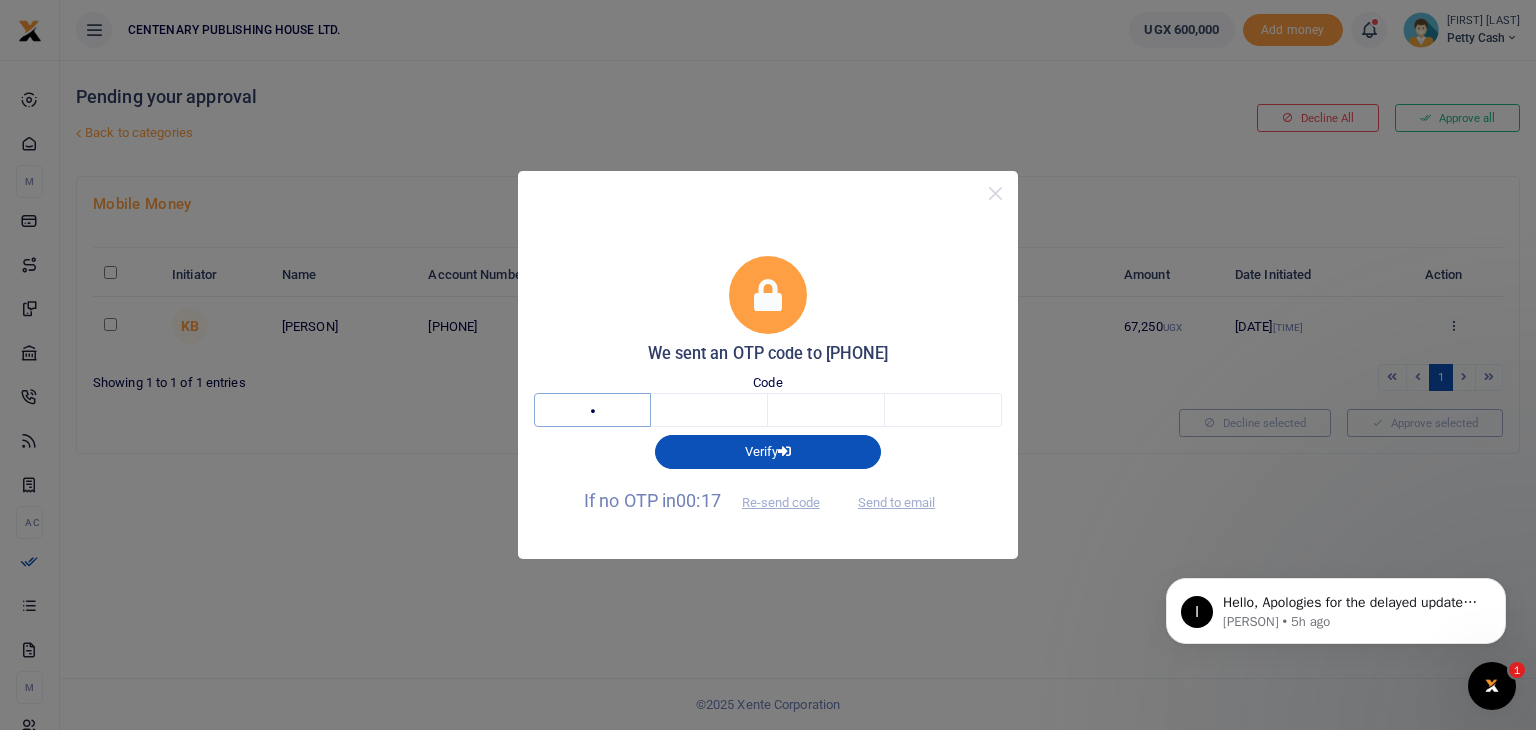 type on "5" 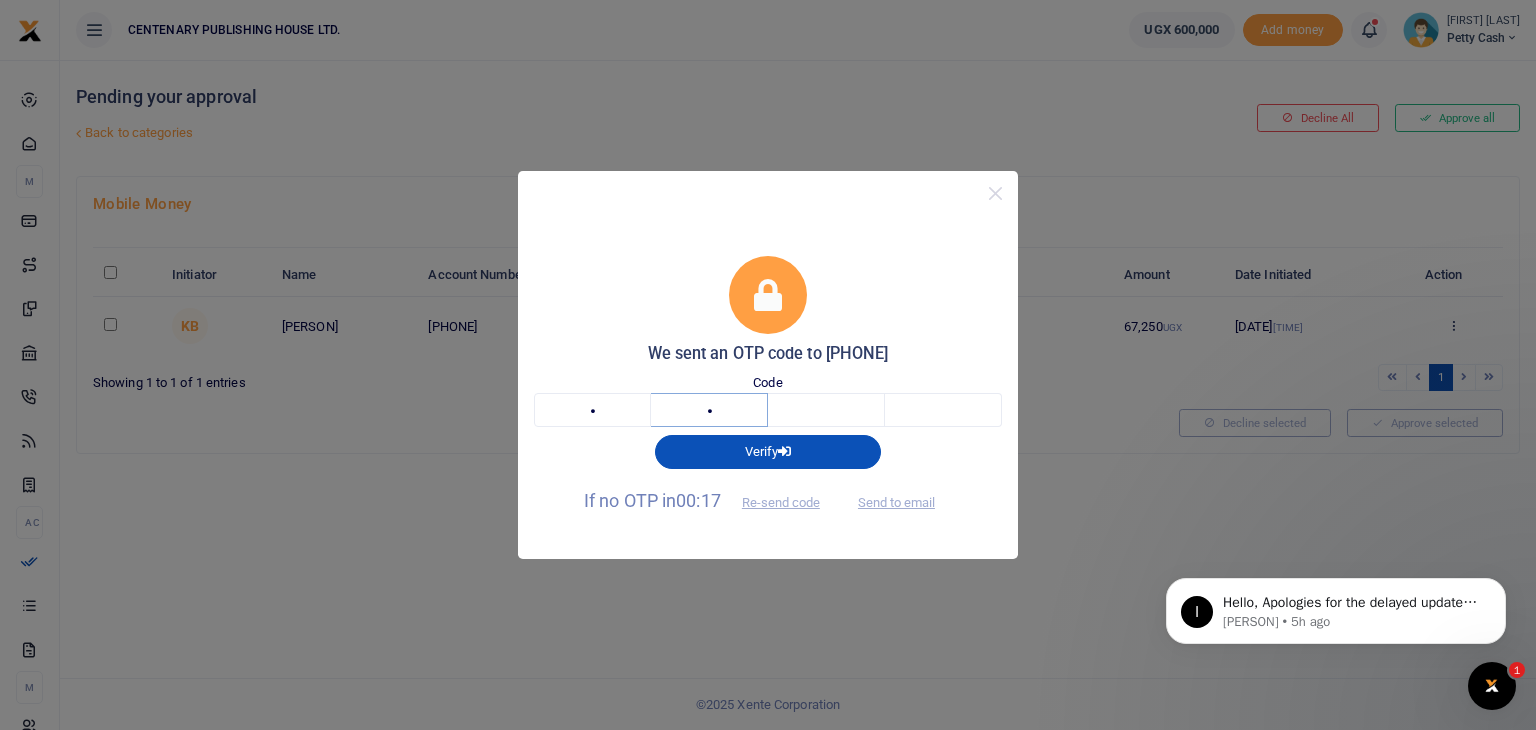 type on "1" 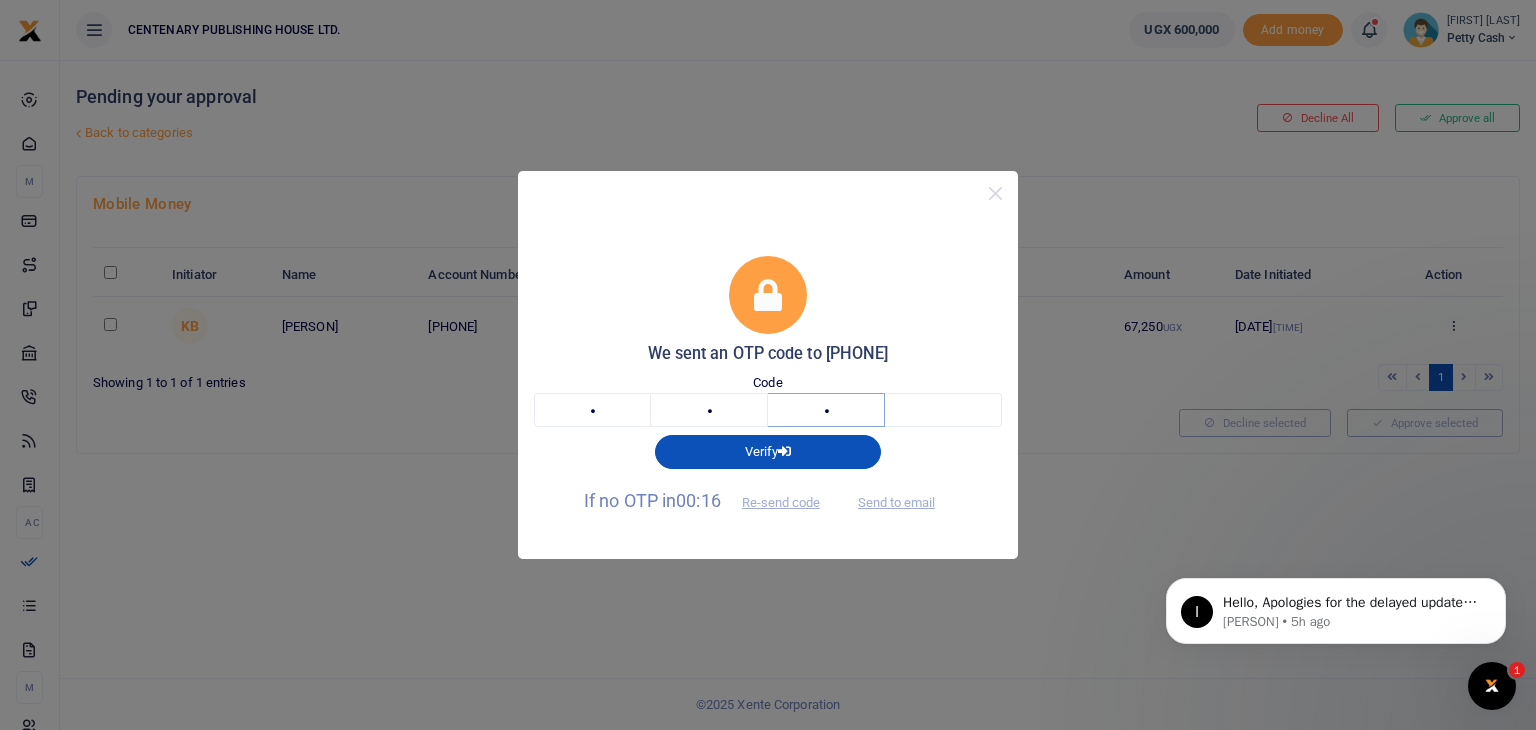 type on "7" 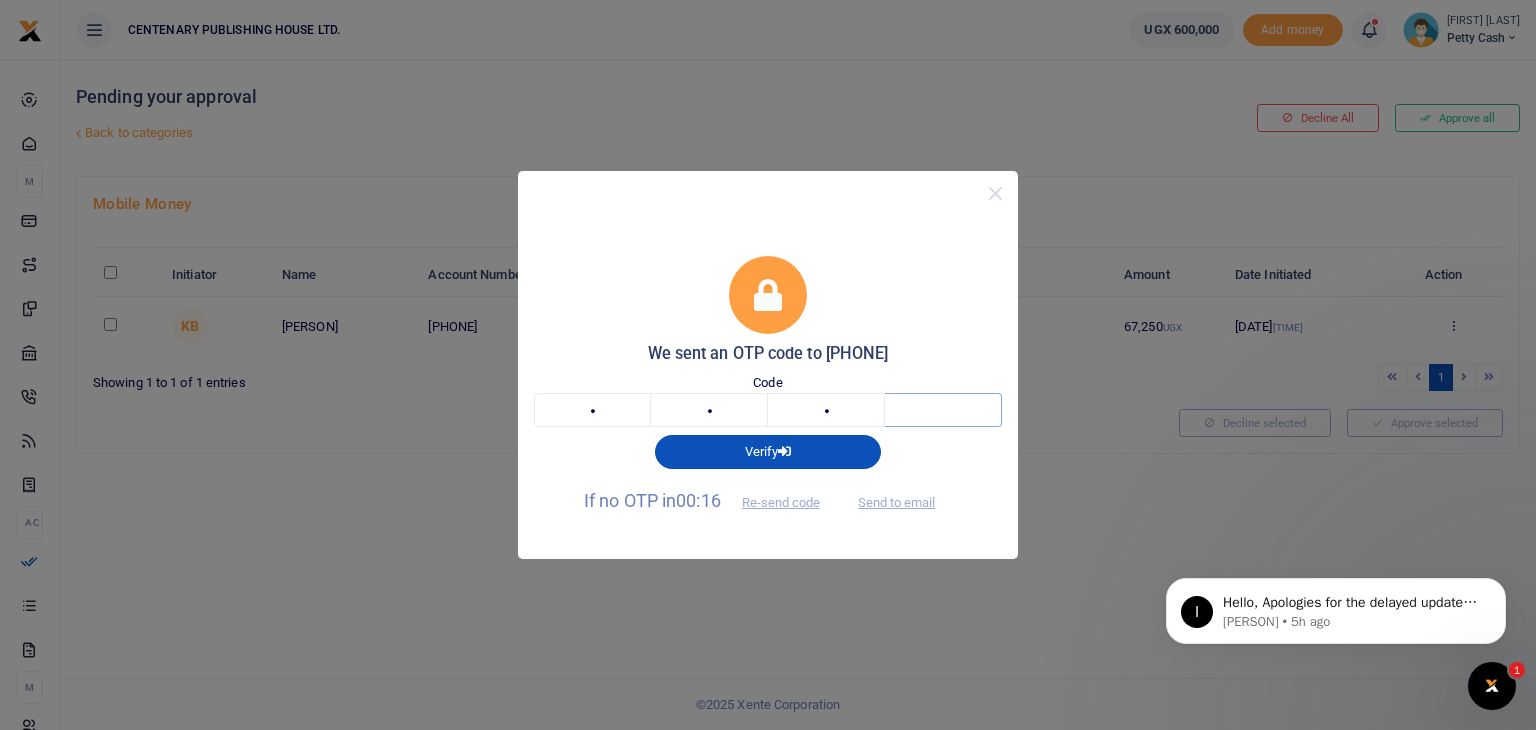 type on "8" 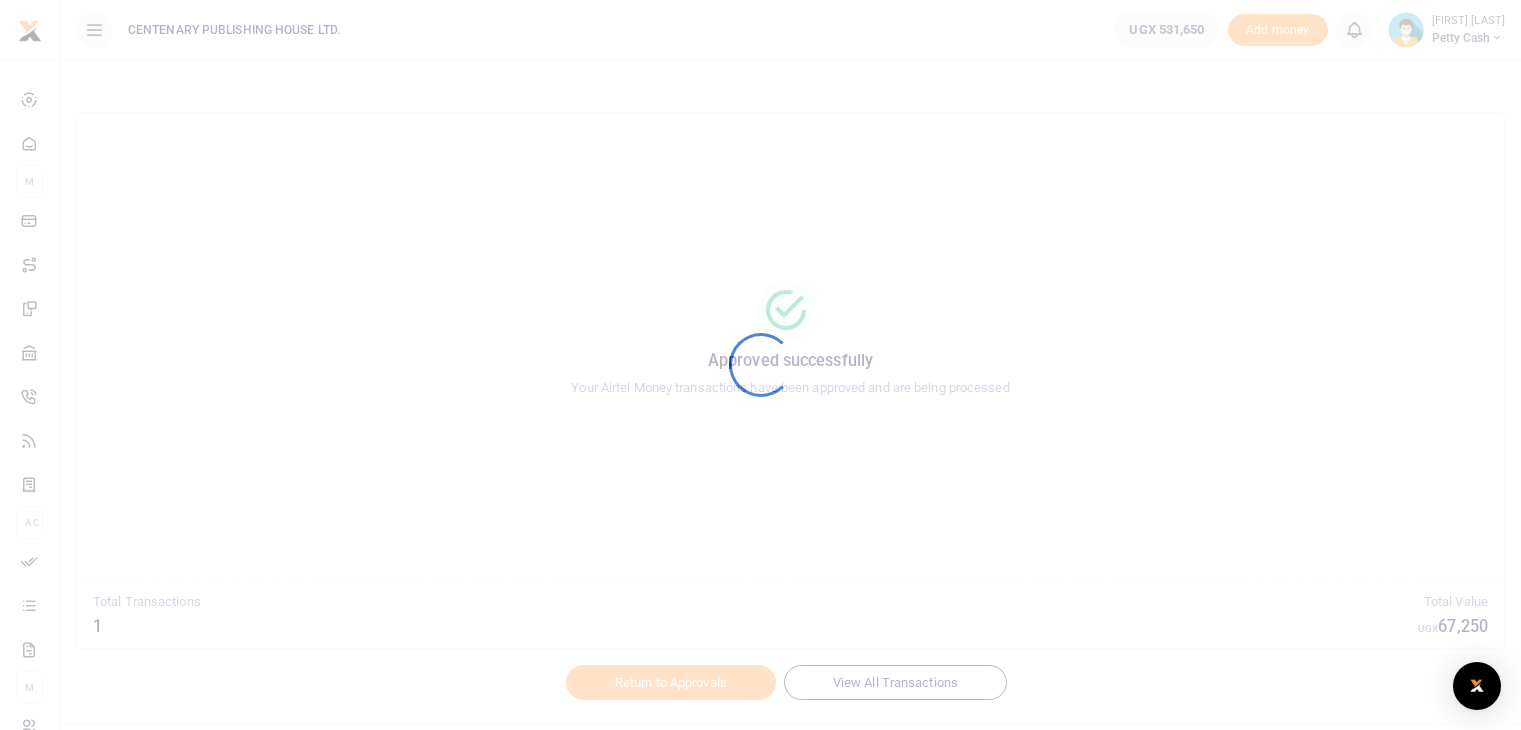 scroll, scrollTop: 0, scrollLeft: 0, axis: both 